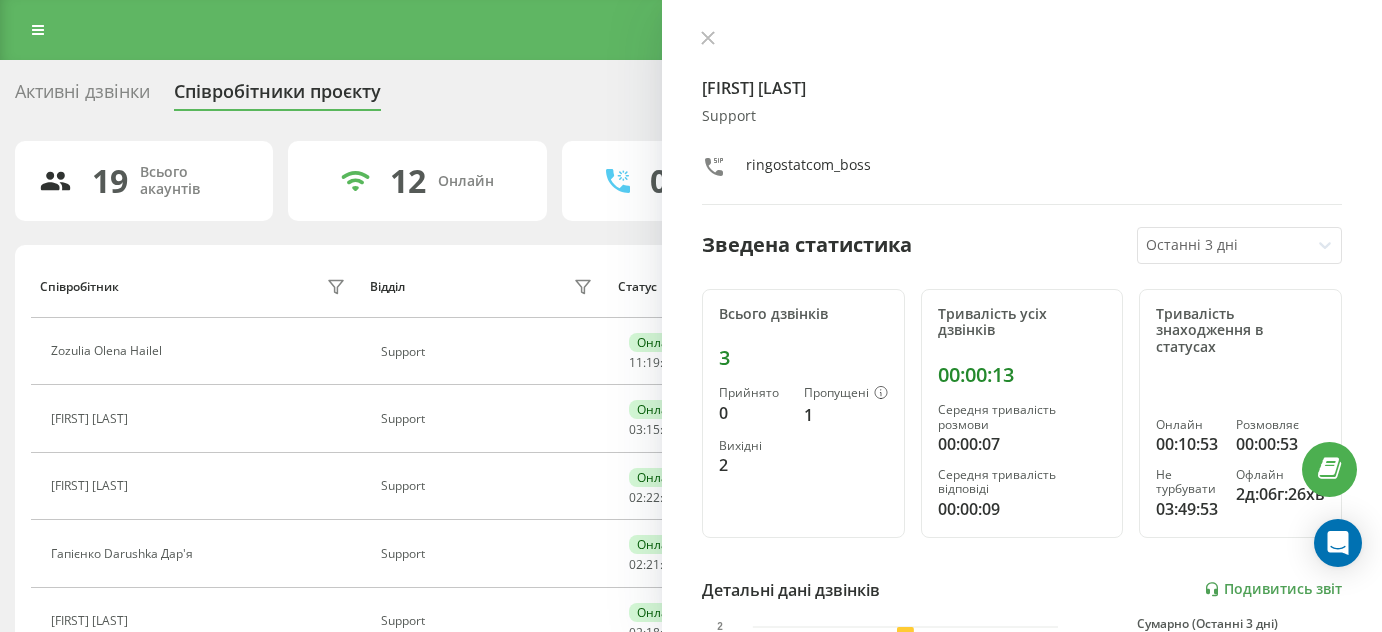 scroll, scrollTop: 234, scrollLeft: 0, axis: vertical 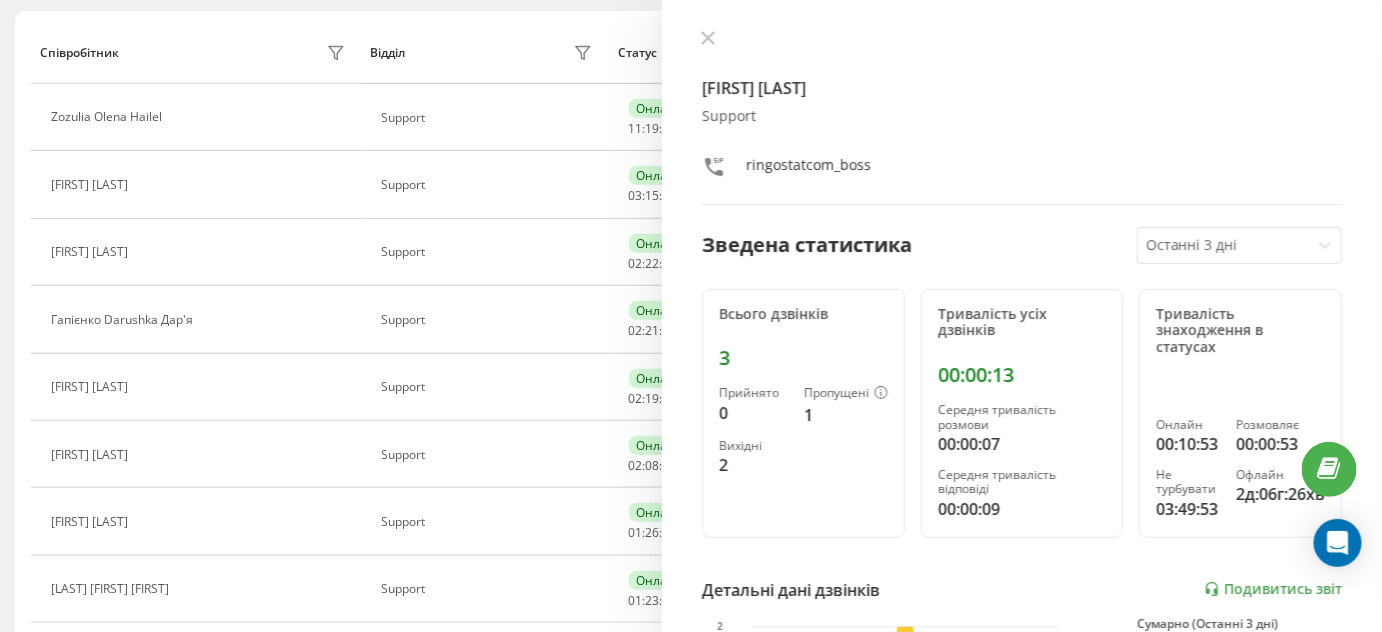 click on "Vladyslav Boss Dmytruk Support ringostatcom_boss Зведена статистика Останні 3 дні Всього дзвінків 3 Прийнято 0 Пропущені 1 Вихідні 2 Тривалість усіх дзвінків 00:00:13 Середня тривалість розмови 00:00:07 Середня тривалість відповіді 00:00:09 Тривалість знаходження в статусах Онлайн 00:10:53 Розмовляє 00:00:53 Не турбувати 03:49:53 Офлайн 2д:06г:26хв Детальні дані дзвінків Подивитись звіт 3 серп 4 серп 5 серп 0 1 2 Сумарно (Останні 3 дні) Прийнято 0 Пропущені 1 Вихідні 2   Подивитись деталі Детальні дані статусів 3 серп 4 серп 5 серп Сумарно (Останні 3 дні) Онлайн 00:10:53 Розмовляє 00:00:53 Не турбувати 03:49:53 Офлайн   3 03:00 4" at bounding box center (1022, 316) 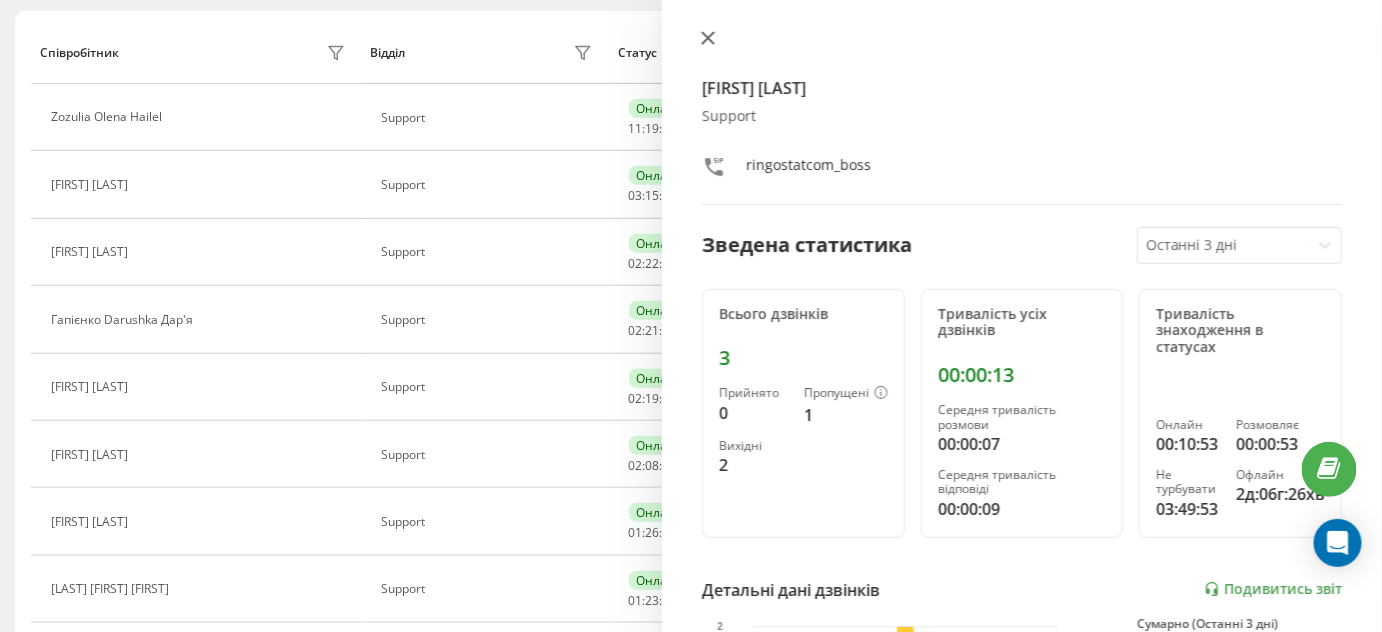 click 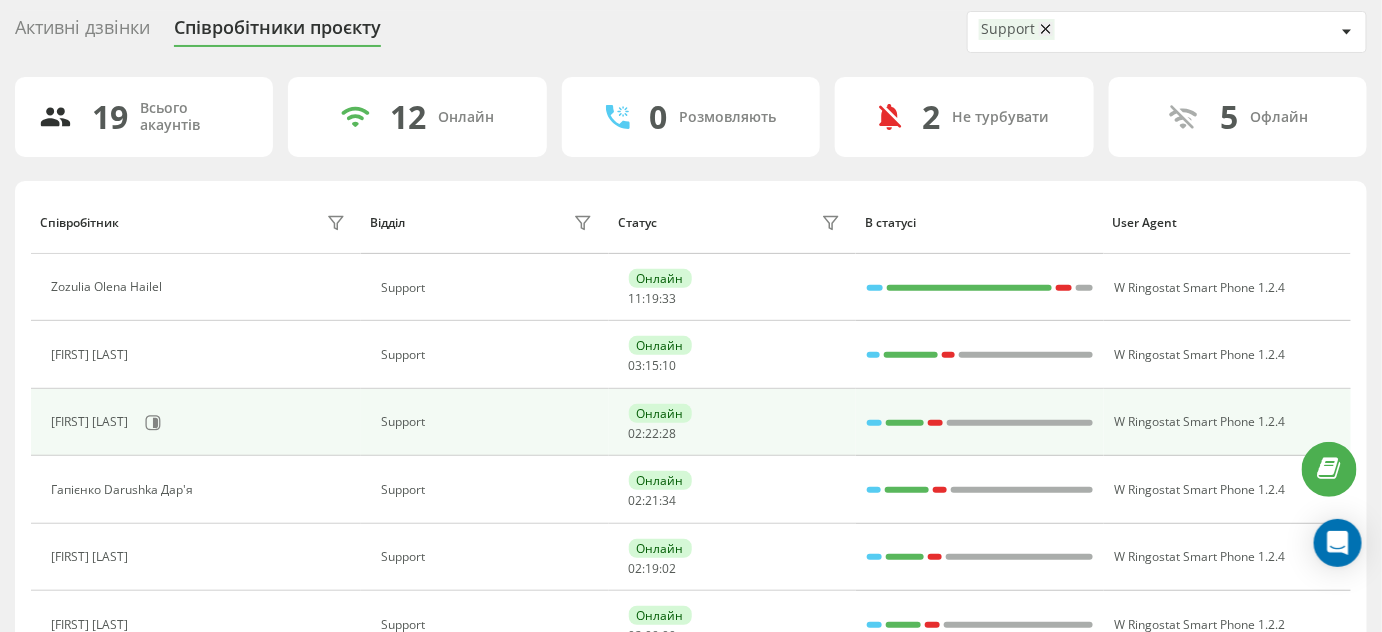 scroll, scrollTop: 0, scrollLeft: 0, axis: both 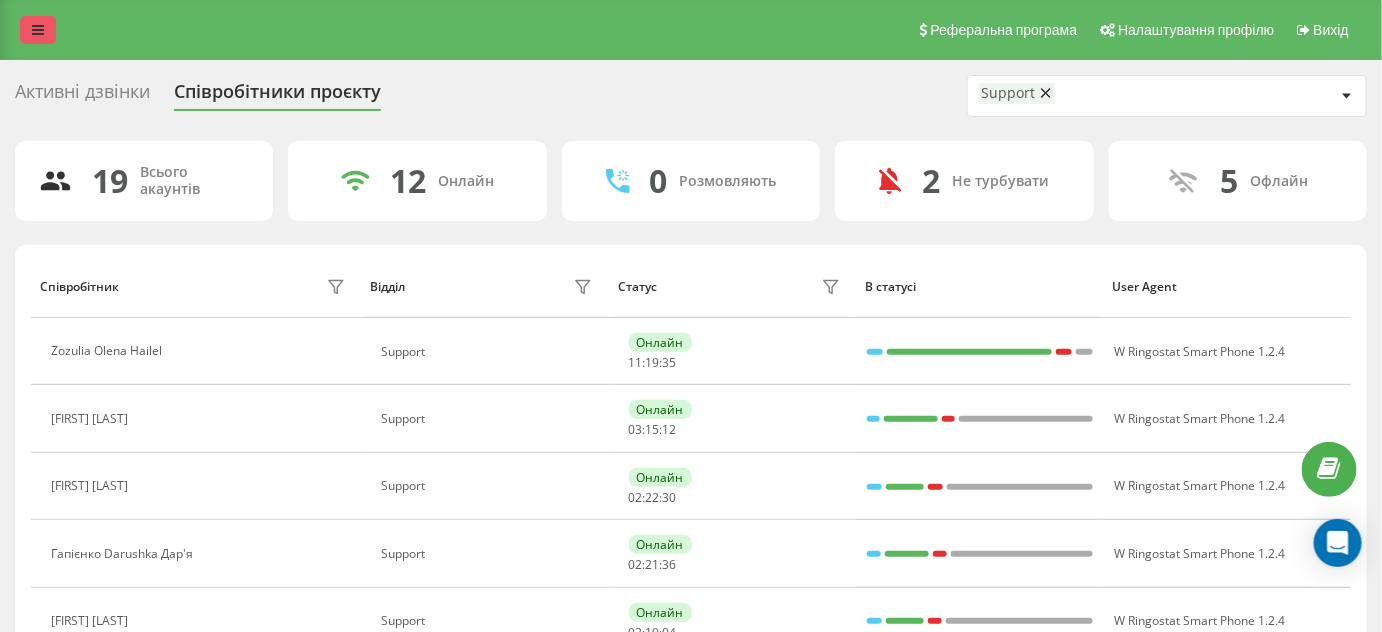 click at bounding box center [38, 30] 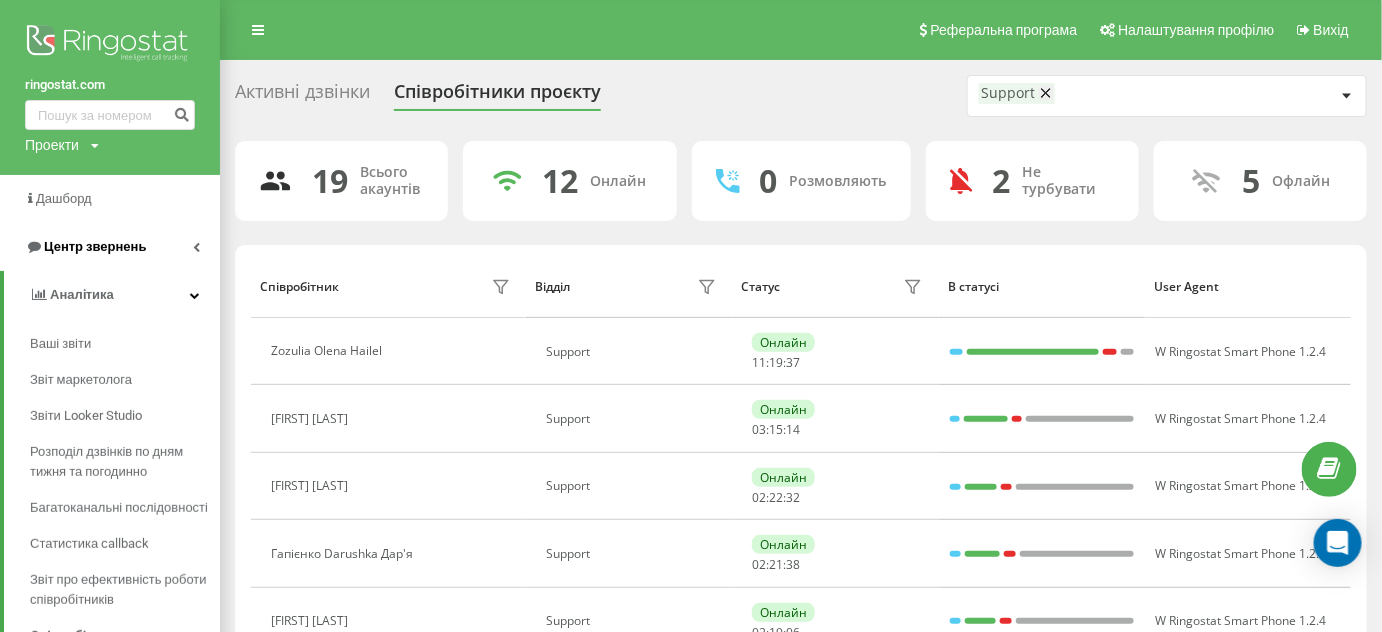 click on "Центр звернень" at bounding box center (110, 247) 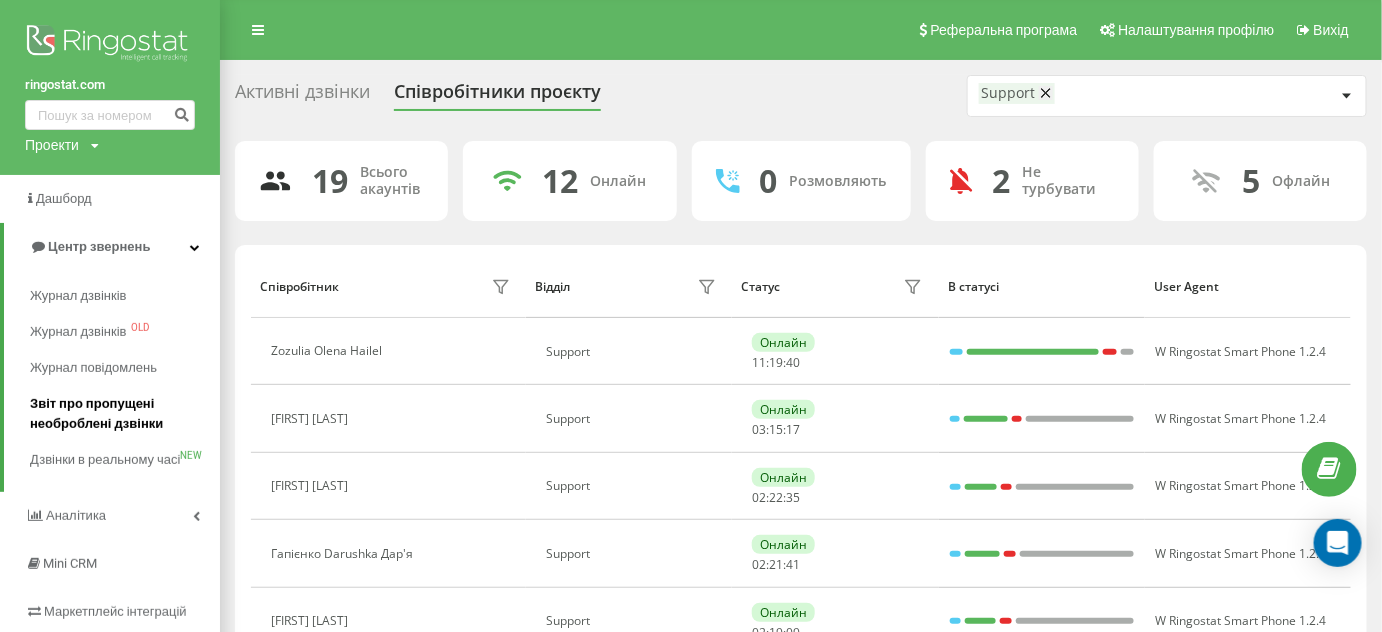 click on "Звіт про пропущені необроблені дзвінки" at bounding box center [120, 414] 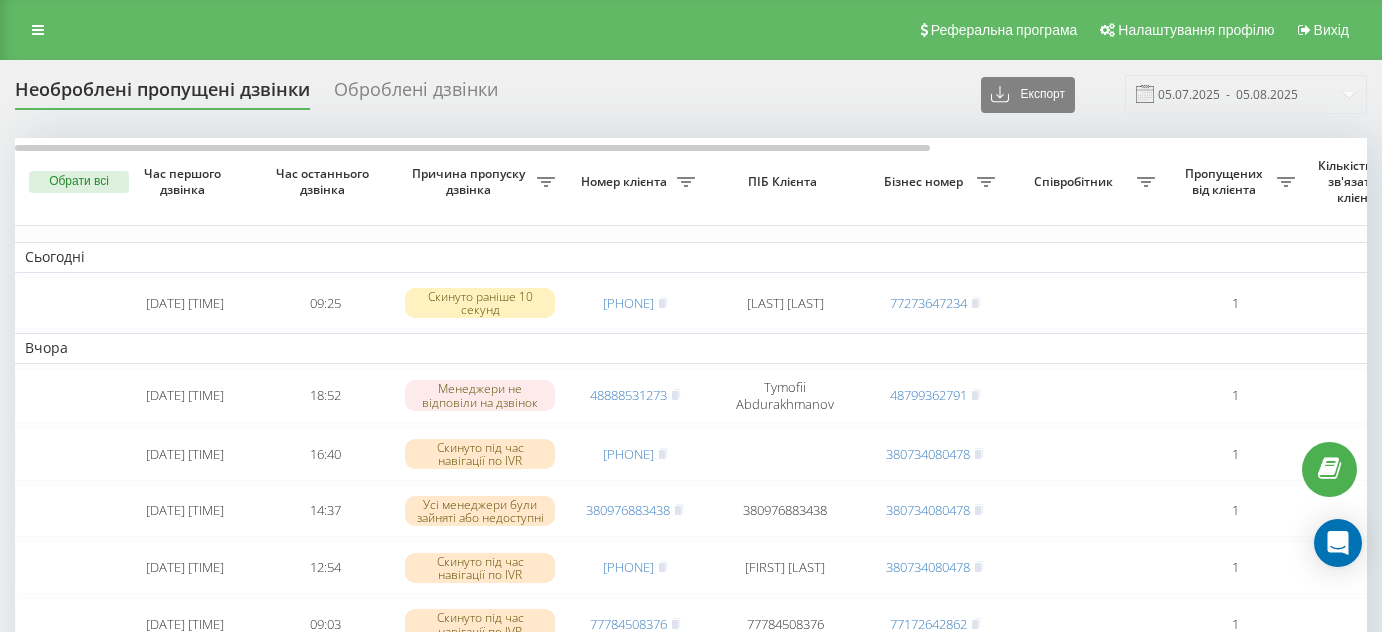 scroll, scrollTop: 0, scrollLeft: 0, axis: both 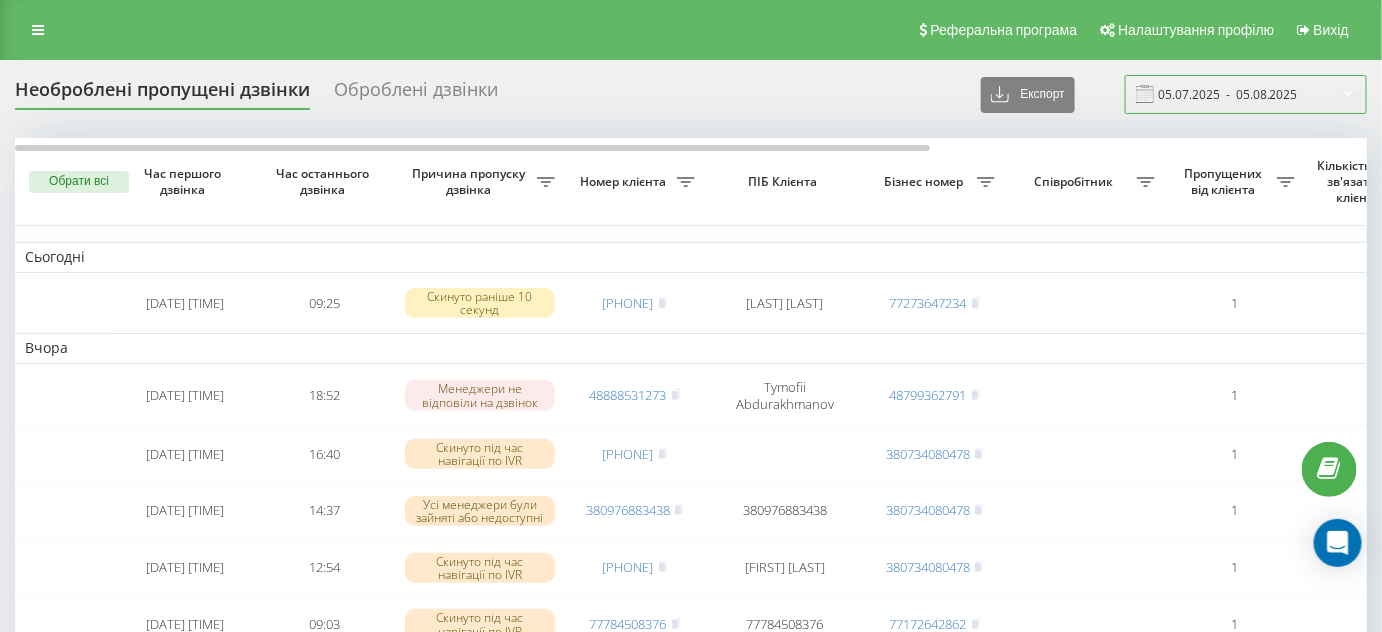 click on "05.07.2025  -  05.08.2025" at bounding box center (1246, 94) 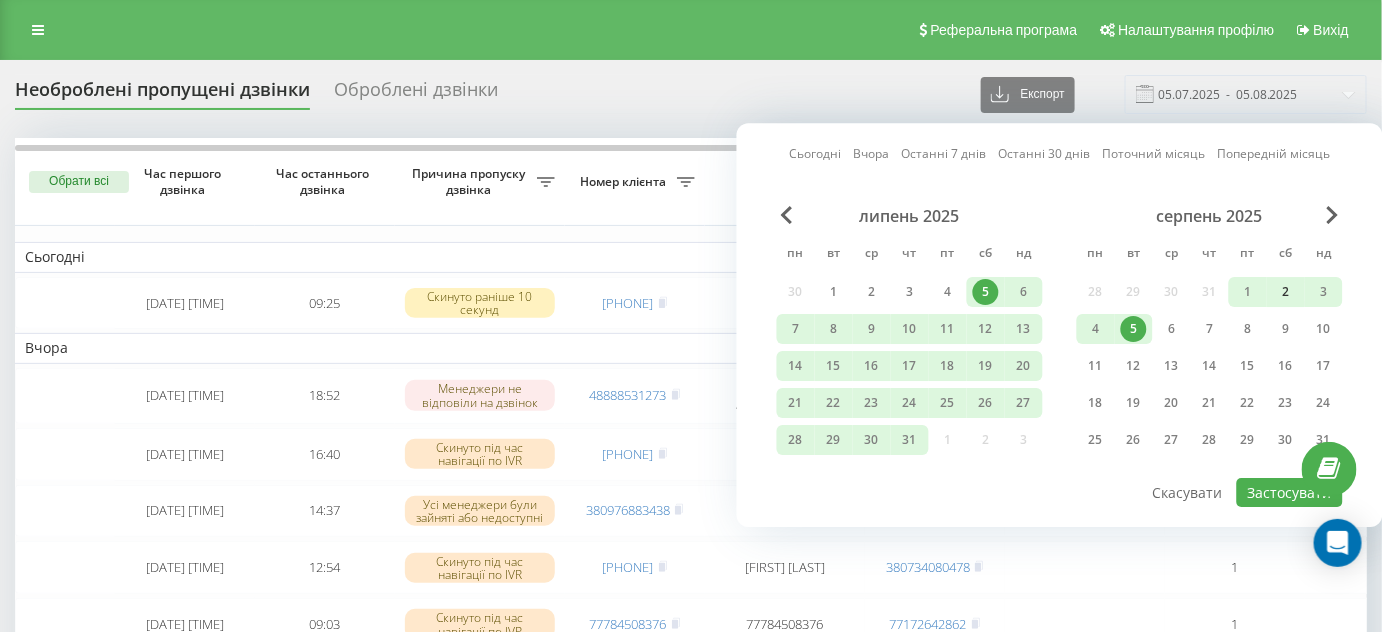 click on "2" at bounding box center [1286, 292] 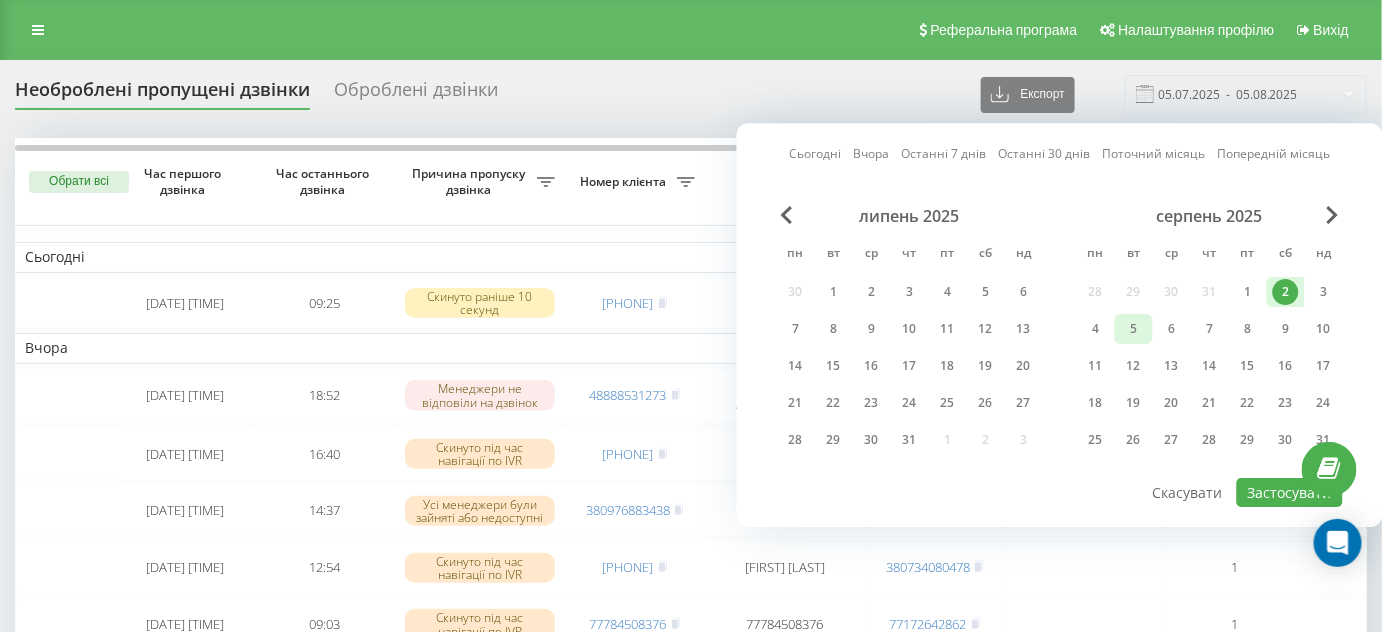 click on "5" at bounding box center (1134, 329) 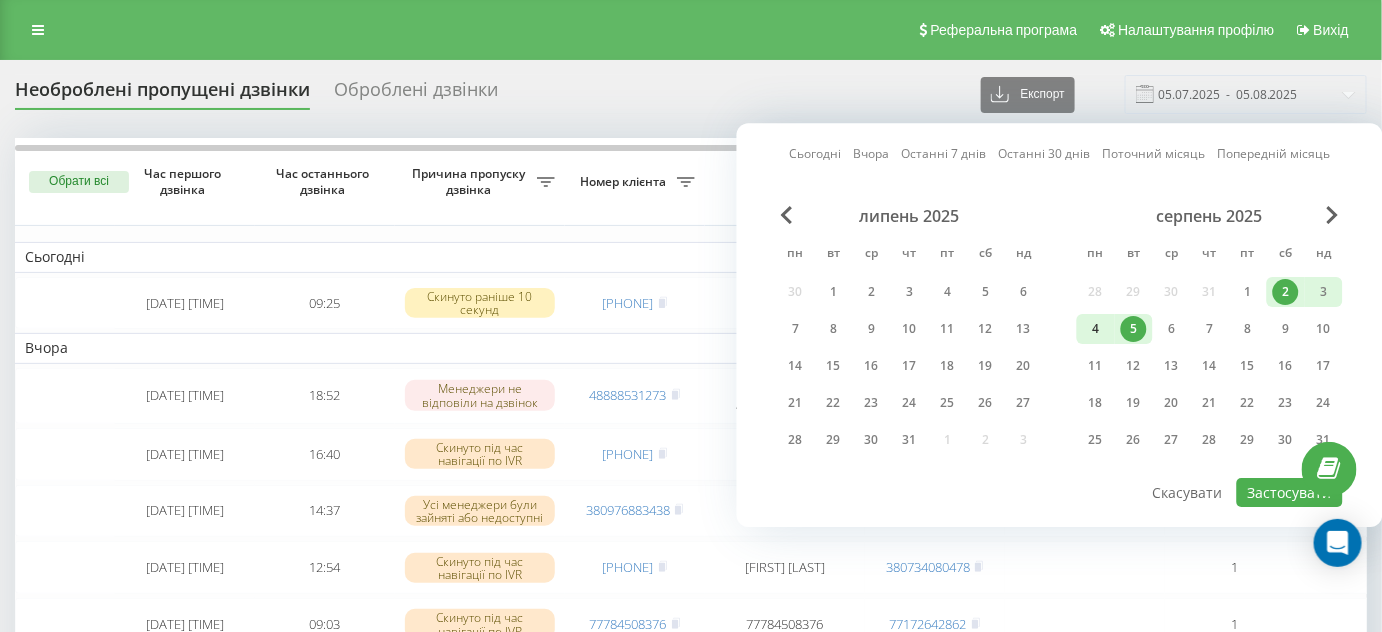 click on "4" at bounding box center (1096, 329) 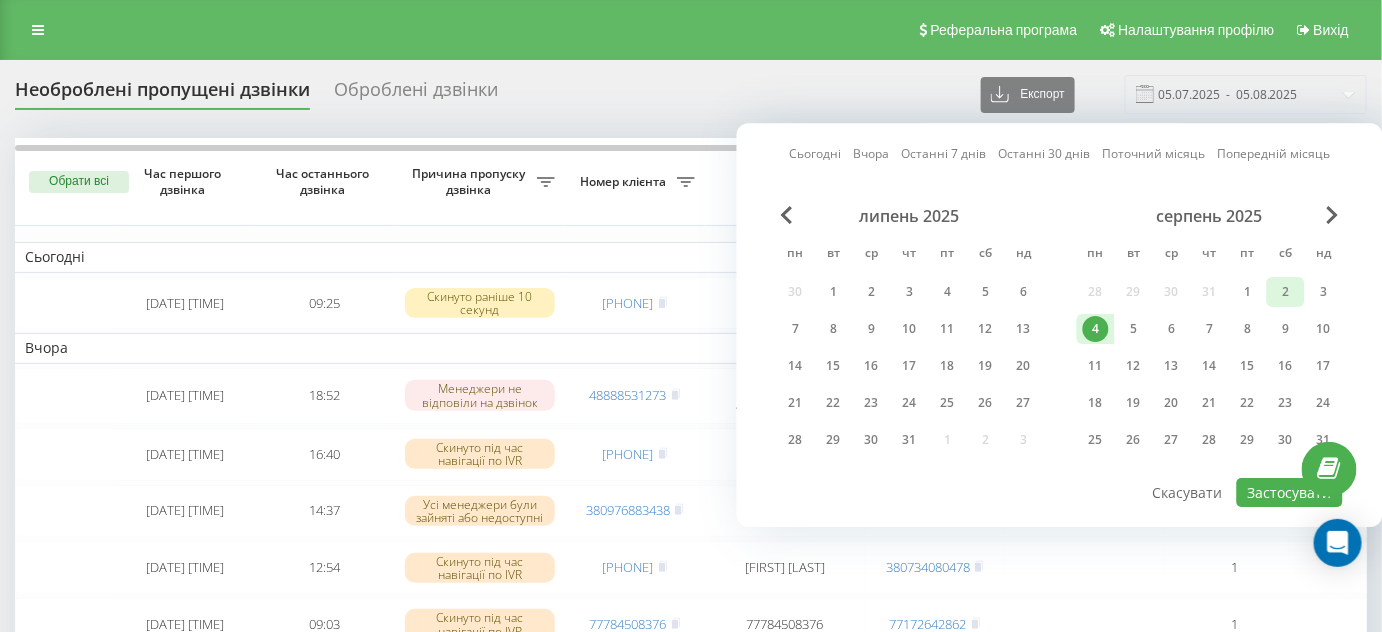 click on "2" at bounding box center [1286, 292] 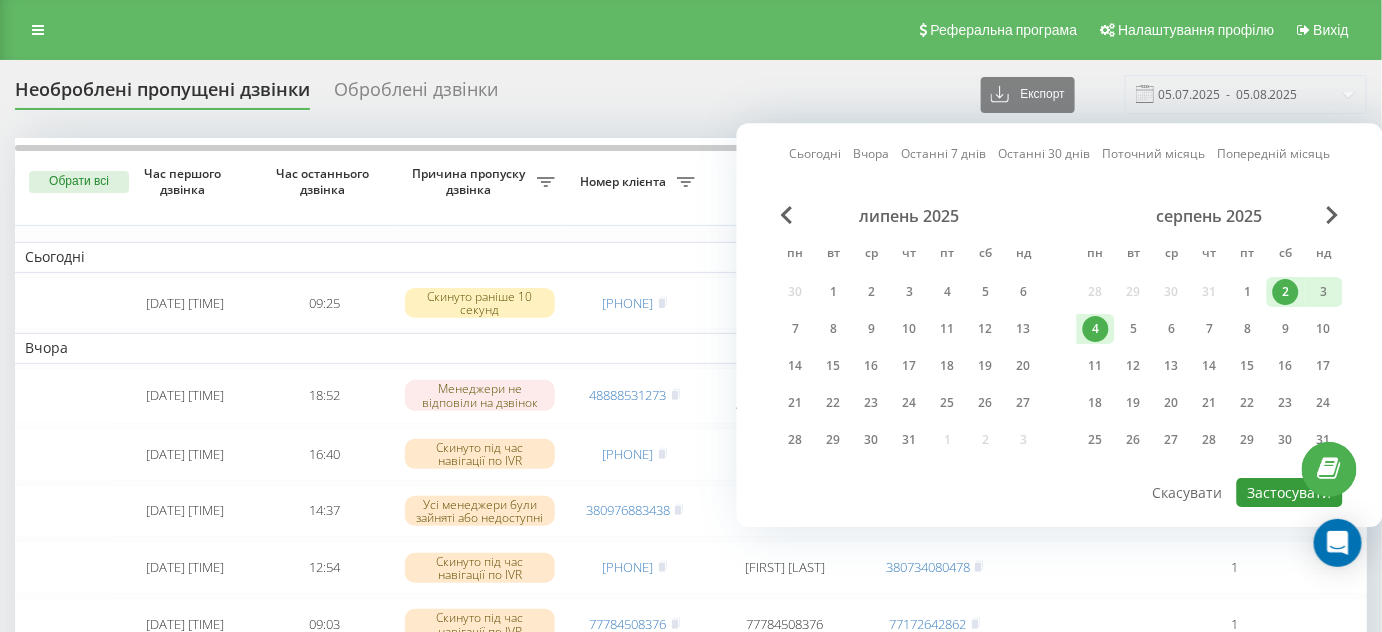 click on "Застосувати" at bounding box center (1290, 492) 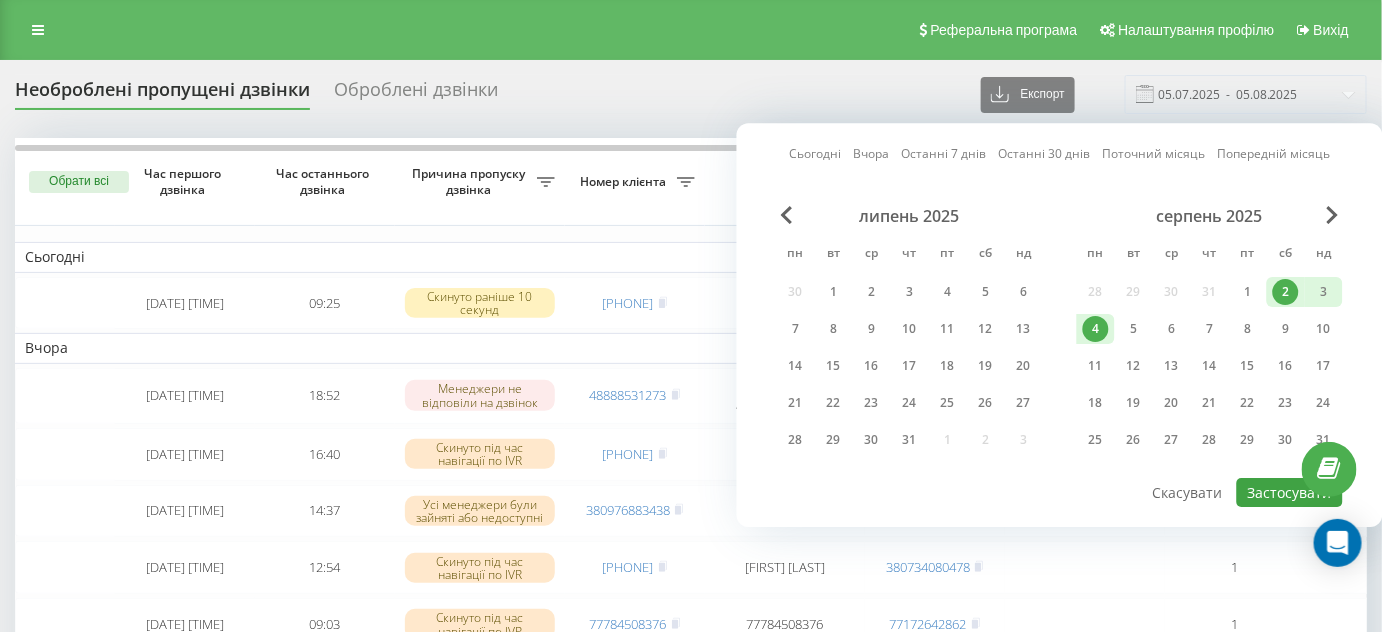 type on "02.08.2025  -  04.08.2025" 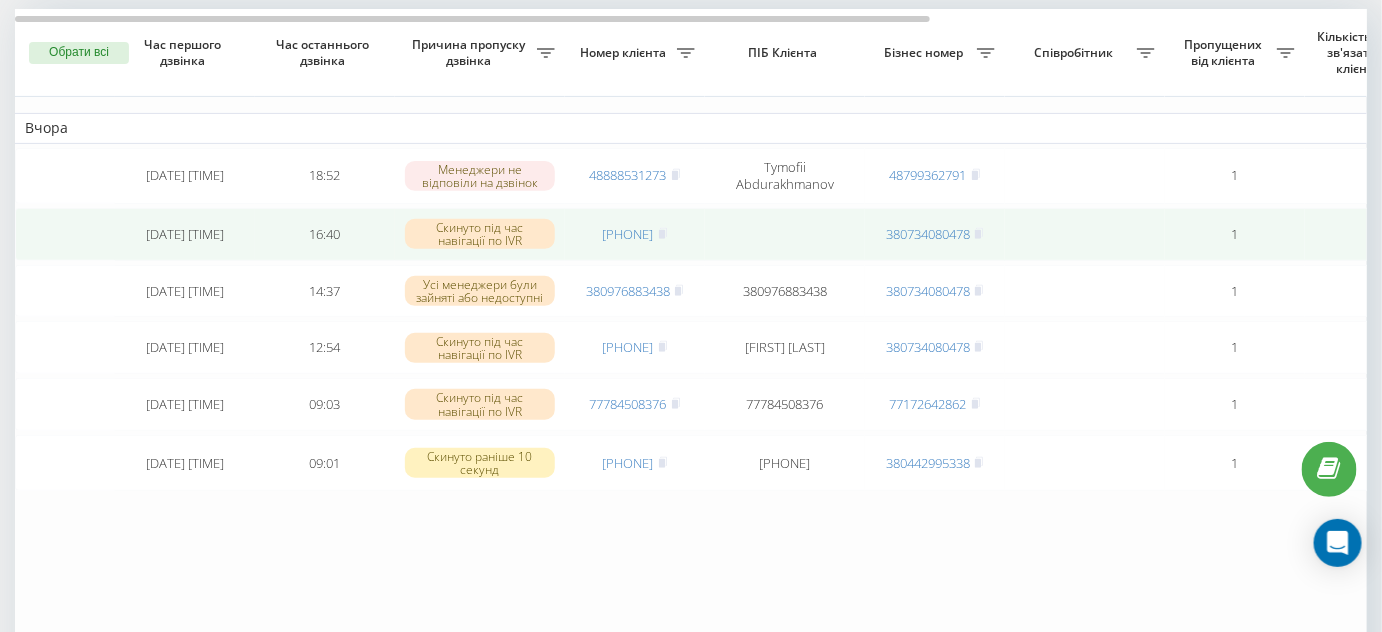 scroll, scrollTop: 38, scrollLeft: 0, axis: vertical 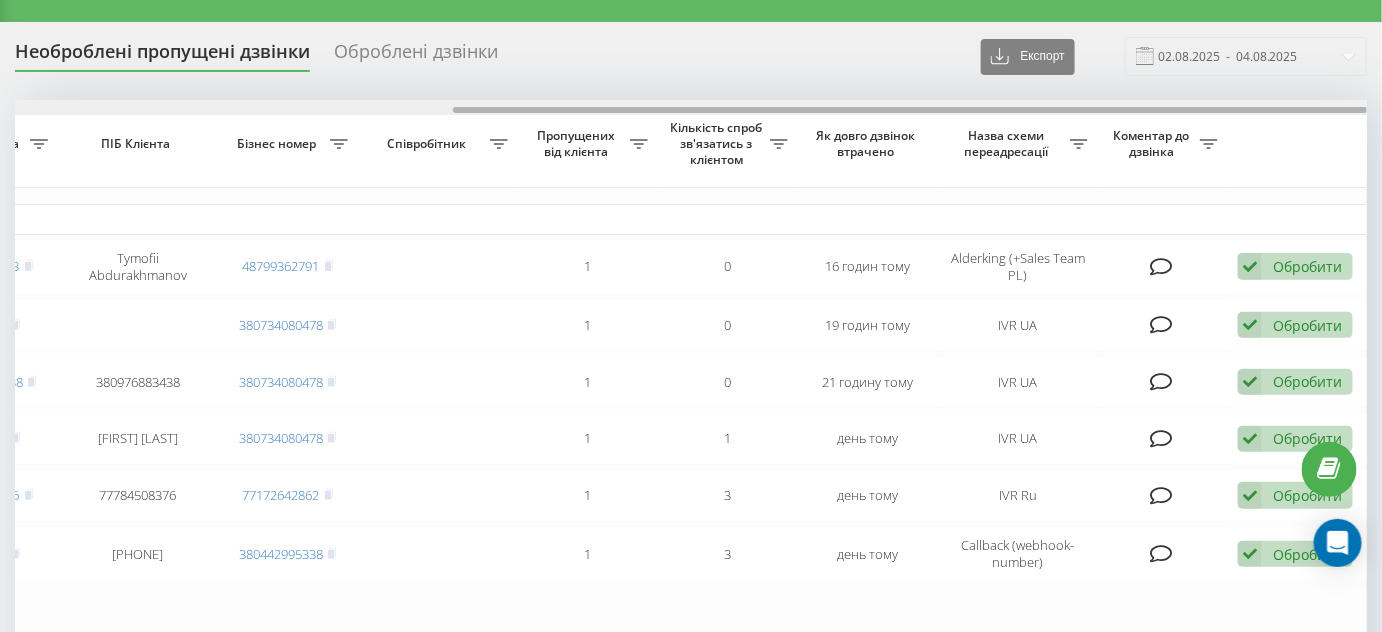 drag, startPoint x: 752, startPoint y: 106, endPoint x: 1308, endPoint y: 94, distance: 556.12946 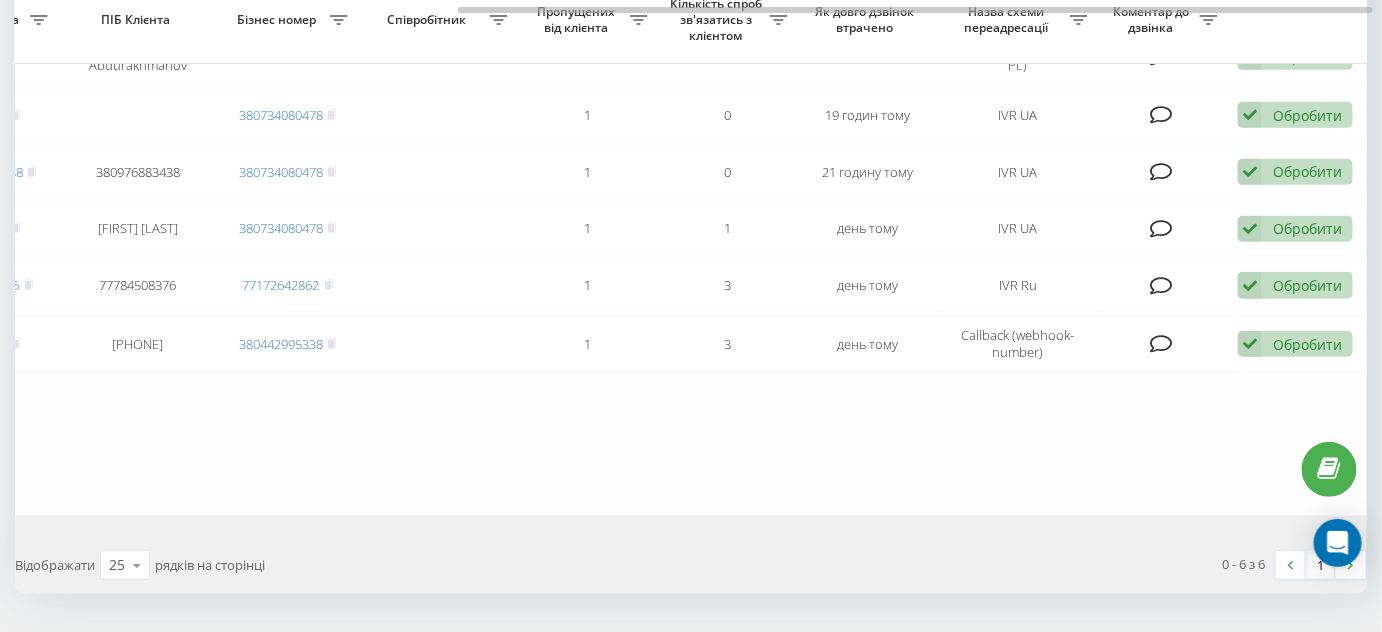 scroll, scrollTop: 220, scrollLeft: 0, axis: vertical 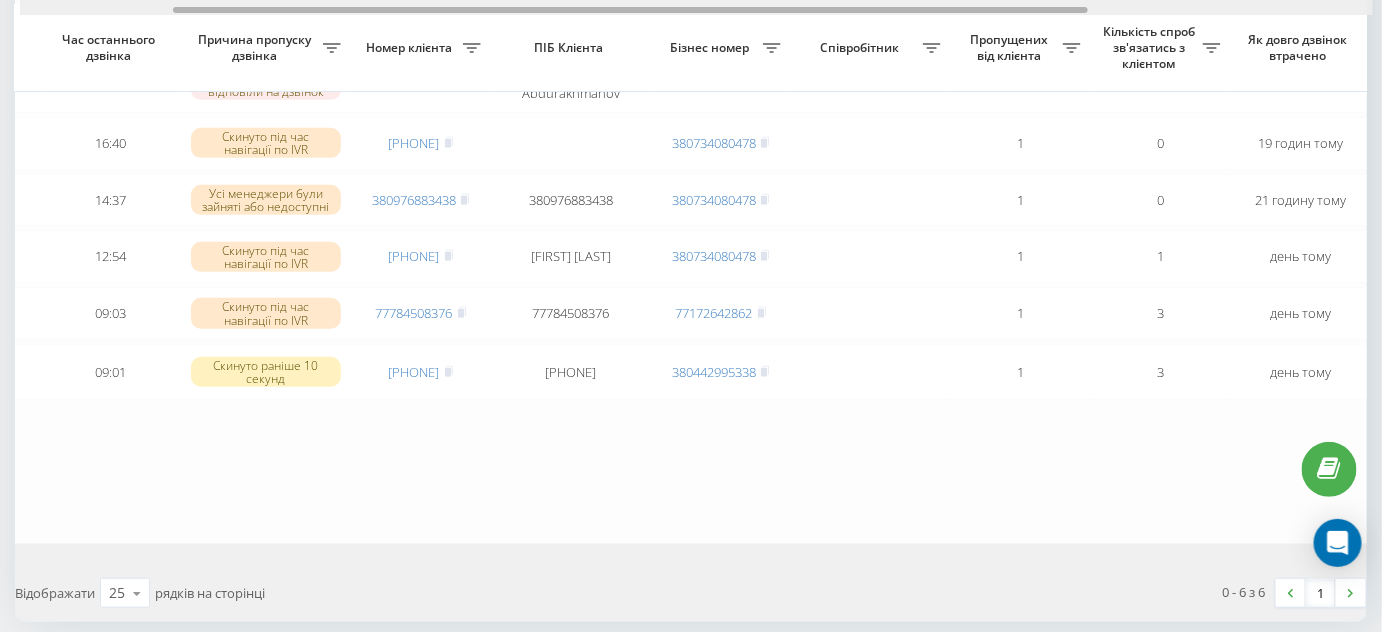drag, startPoint x: 821, startPoint y: 10, endPoint x: 528, endPoint y: 36, distance: 294.15134 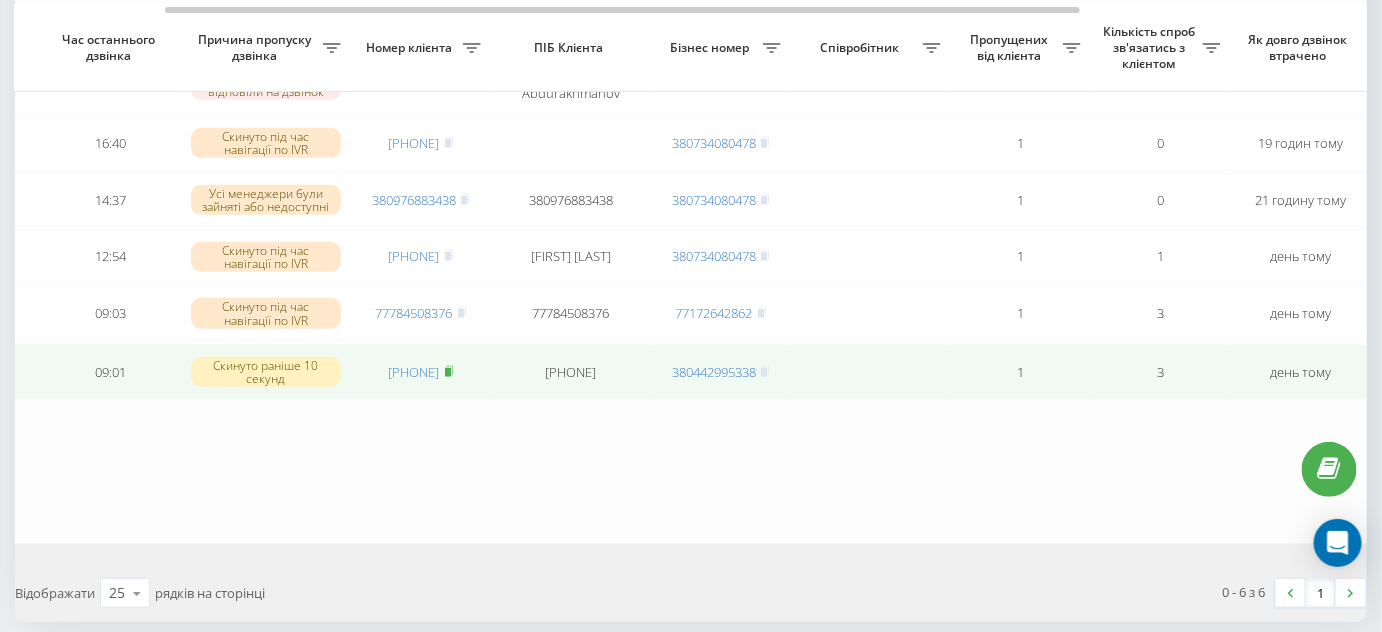 click 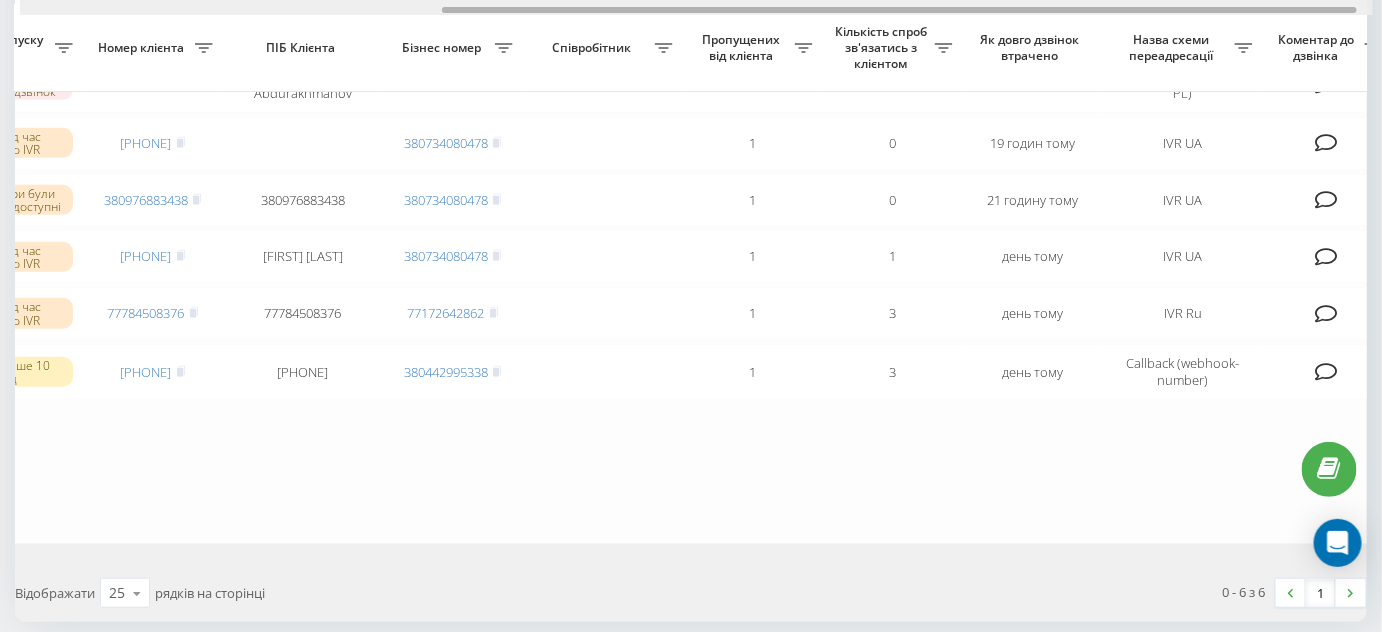 scroll, scrollTop: 0, scrollLeft: 647, axis: horizontal 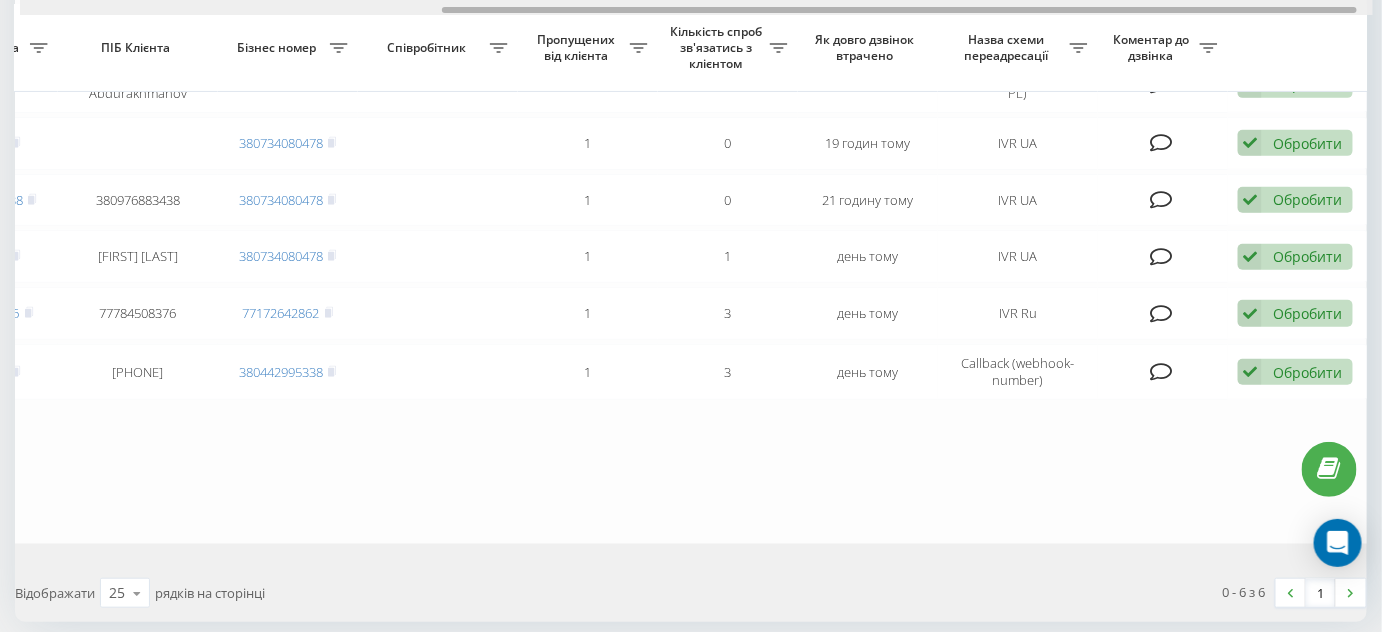 drag, startPoint x: 495, startPoint y: 8, endPoint x: 877, endPoint y: 9, distance: 382.0013 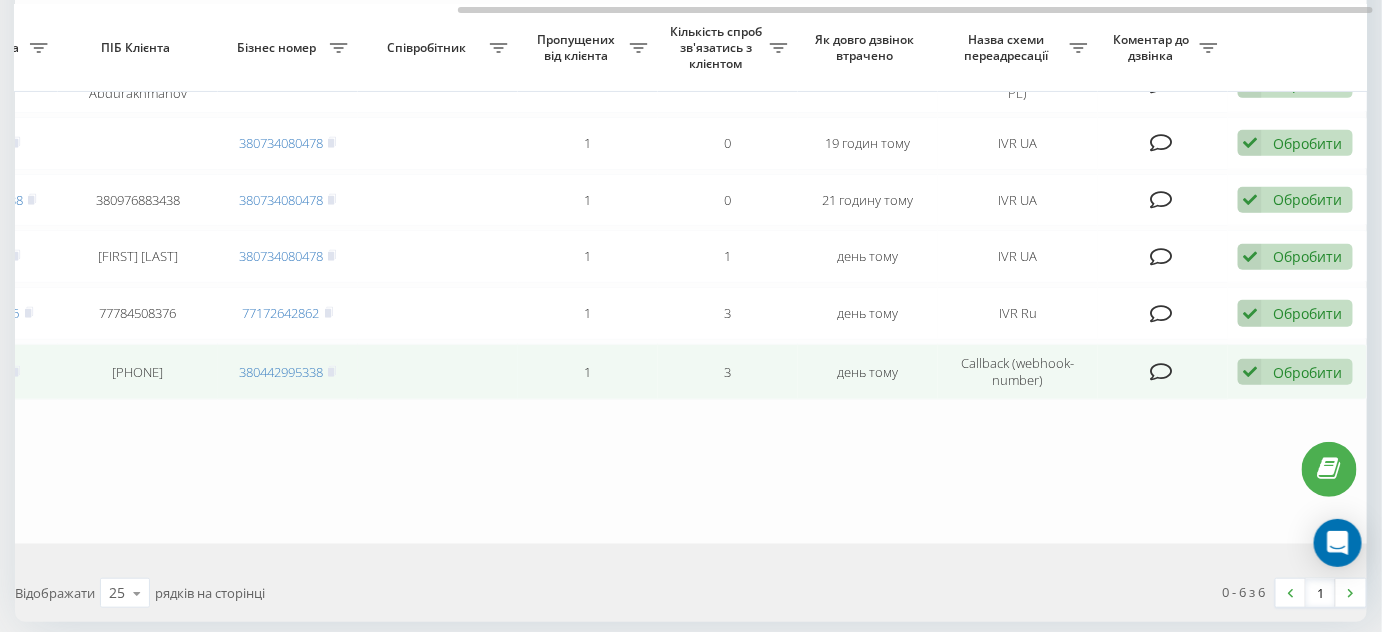 click at bounding box center (1250, 372) 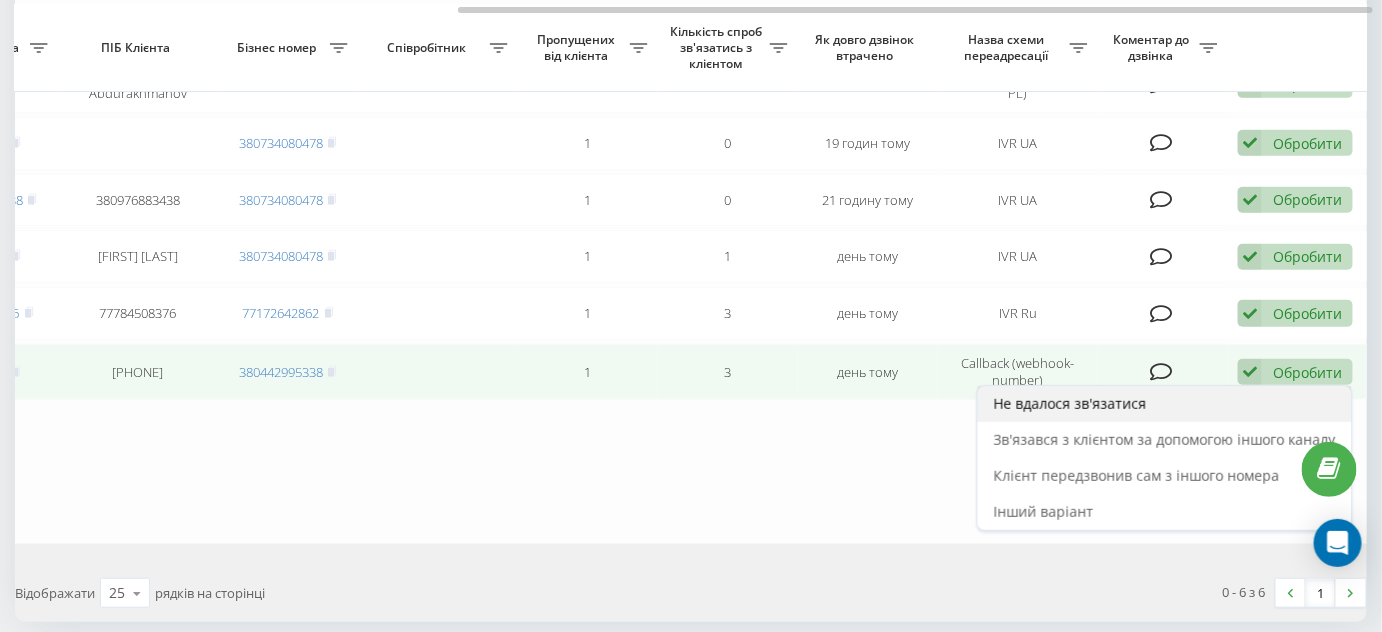 click on "Не вдалося зв'язатися" at bounding box center (1165, 404) 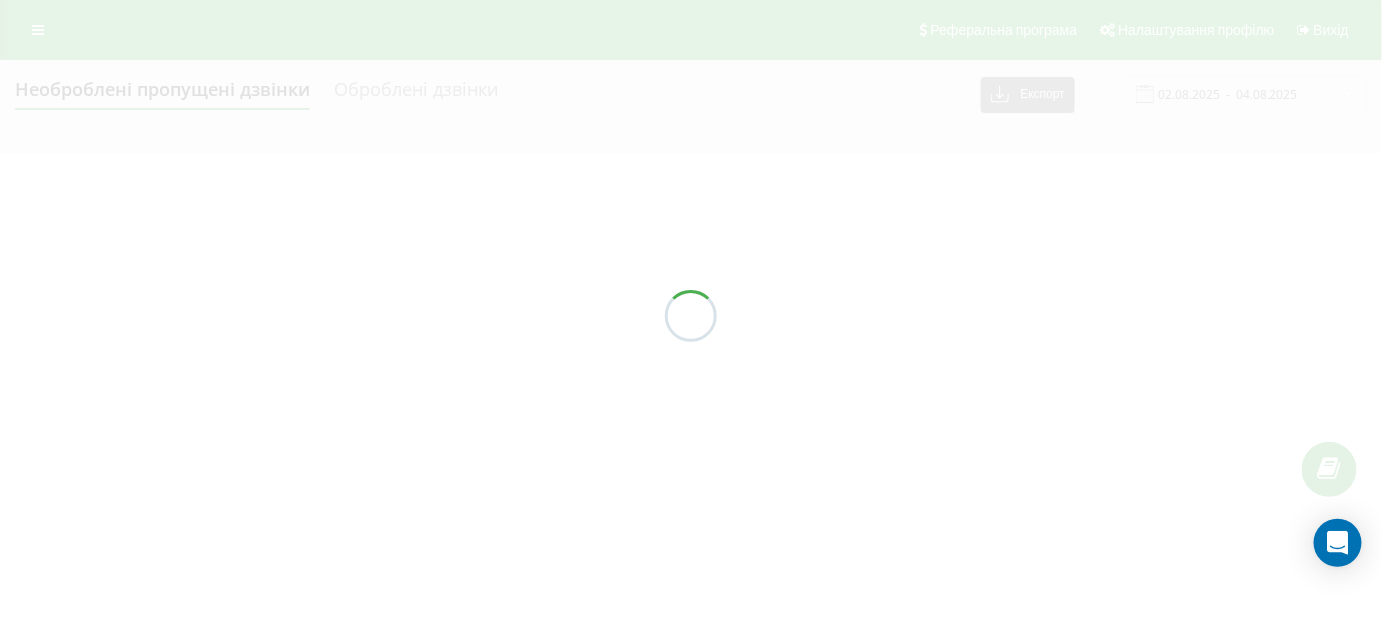 scroll, scrollTop: 0, scrollLeft: 0, axis: both 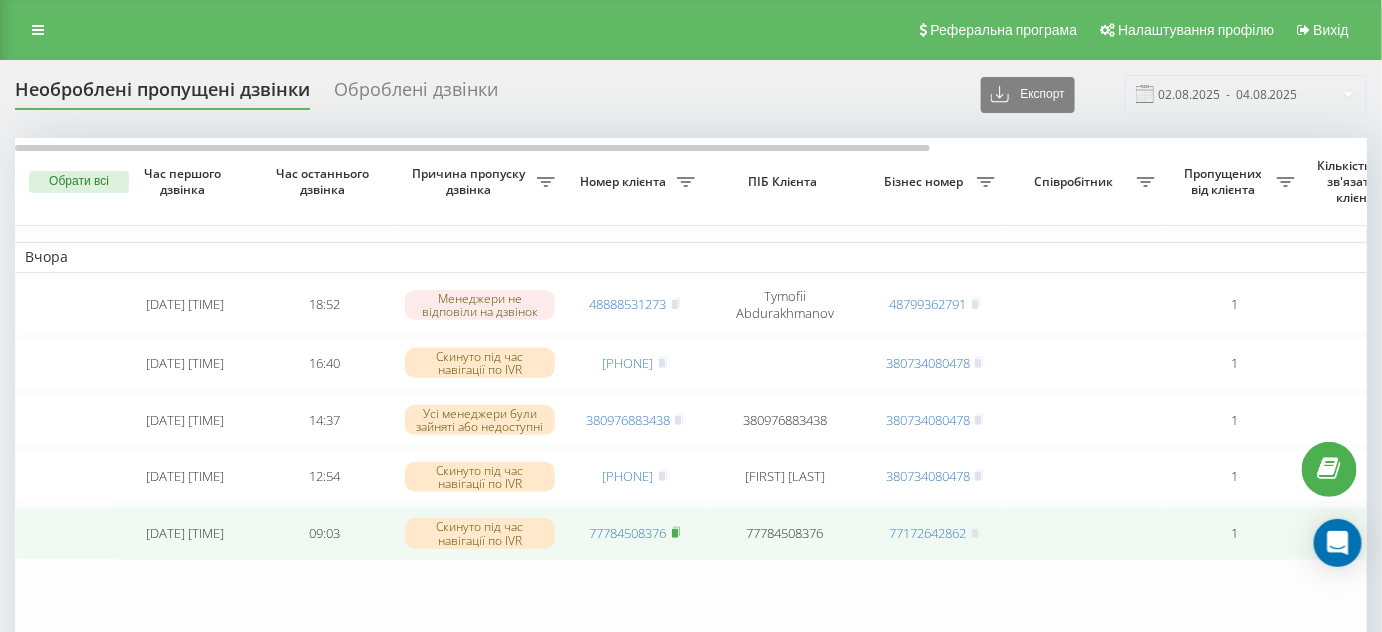 click 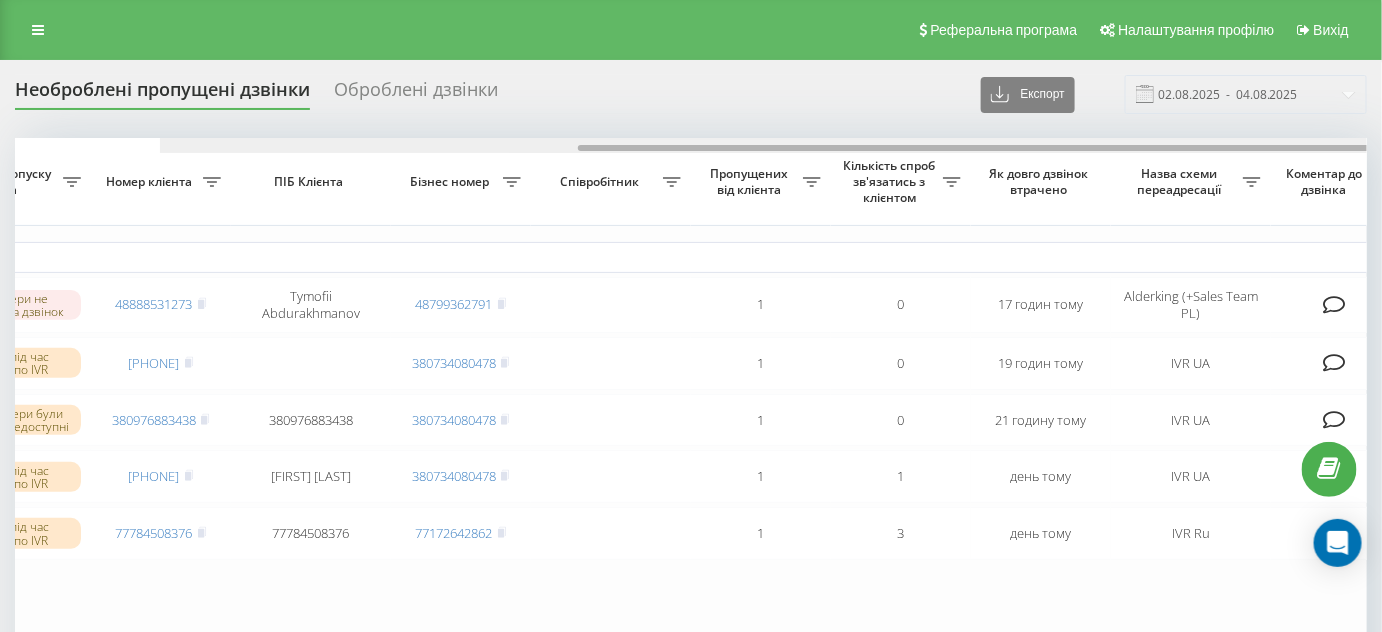 scroll, scrollTop: 0, scrollLeft: 647, axis: horizontal 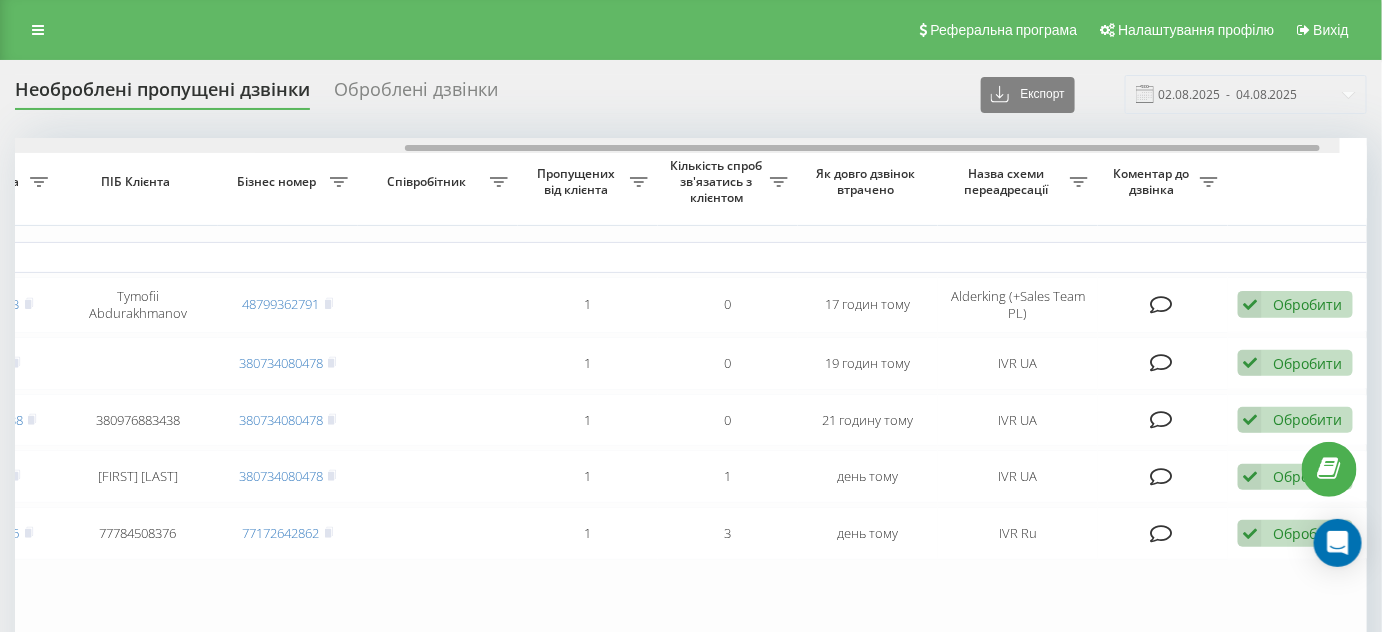 drag, startPoint x: 563, startPoint y: 146, endPoint x: 1018, endPoint y: 146, distance: 455 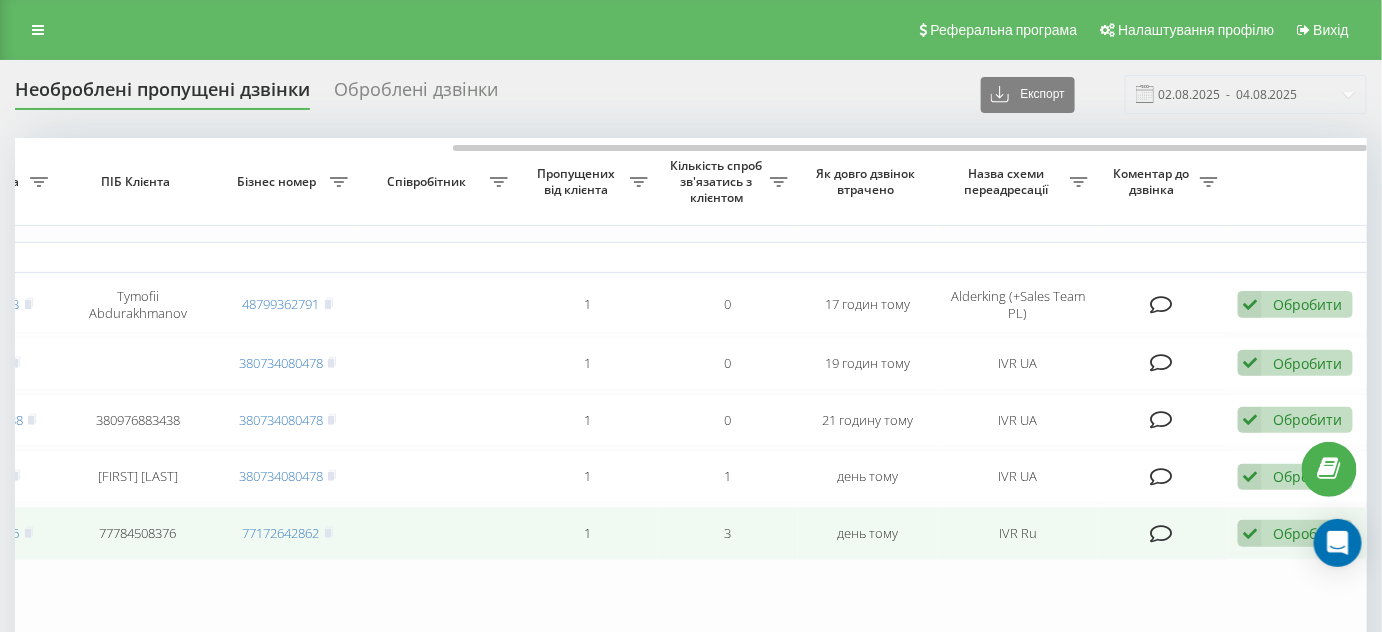 click on "Обробити Не вдалося зв'язатися Зв'язався з клієнтом за допомогою іншого каналу Клієнт передзвонив сам з іншого номера Інший варіант" at bounding box center [1295, 533] 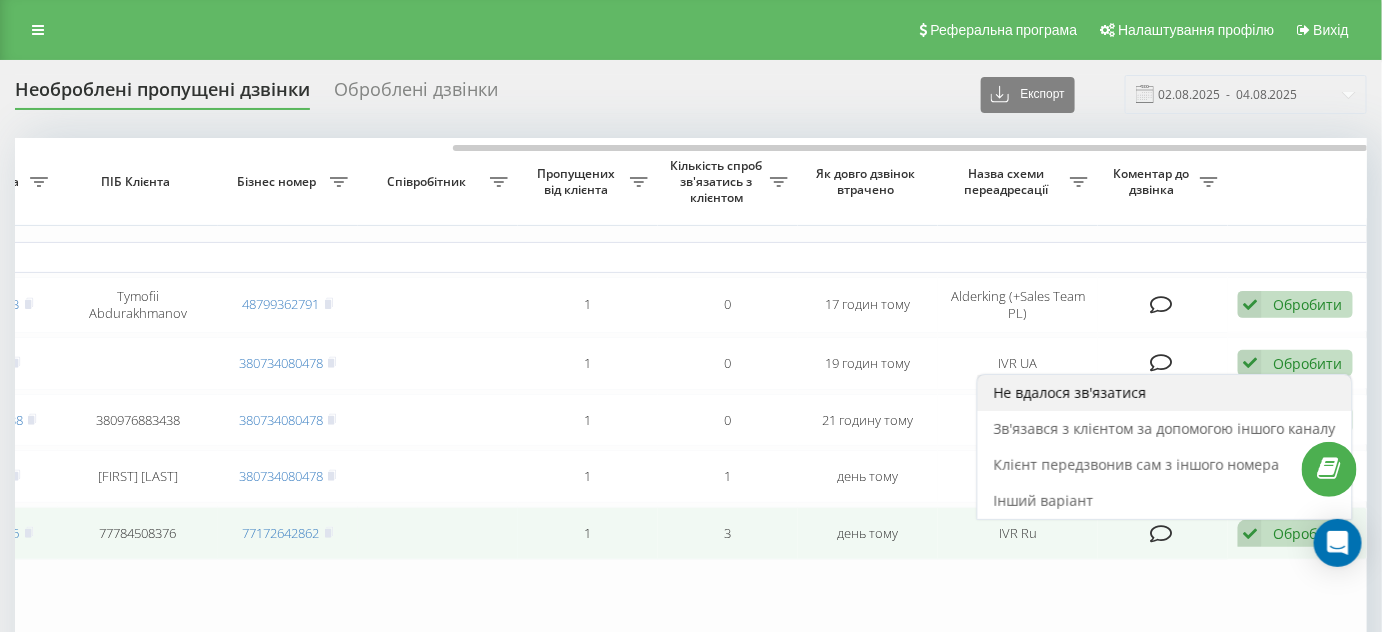 click on "Не вдалося зв'язатися" at bounding box center [1070, 392] 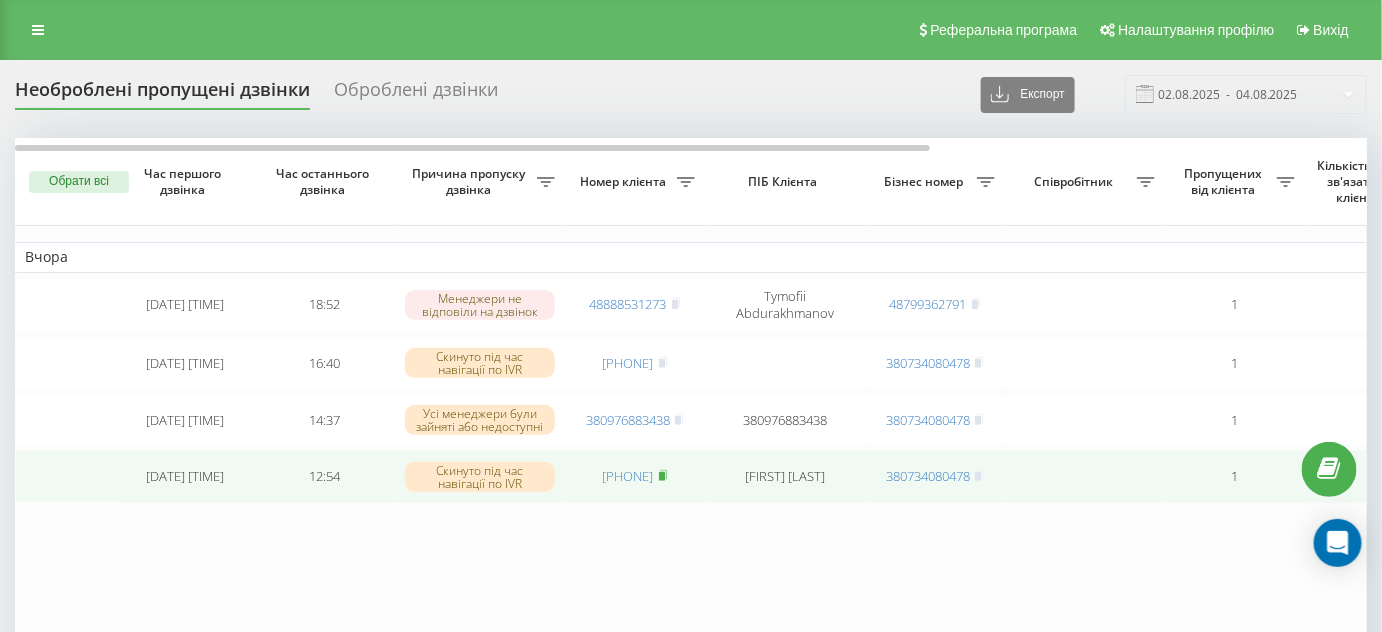 click 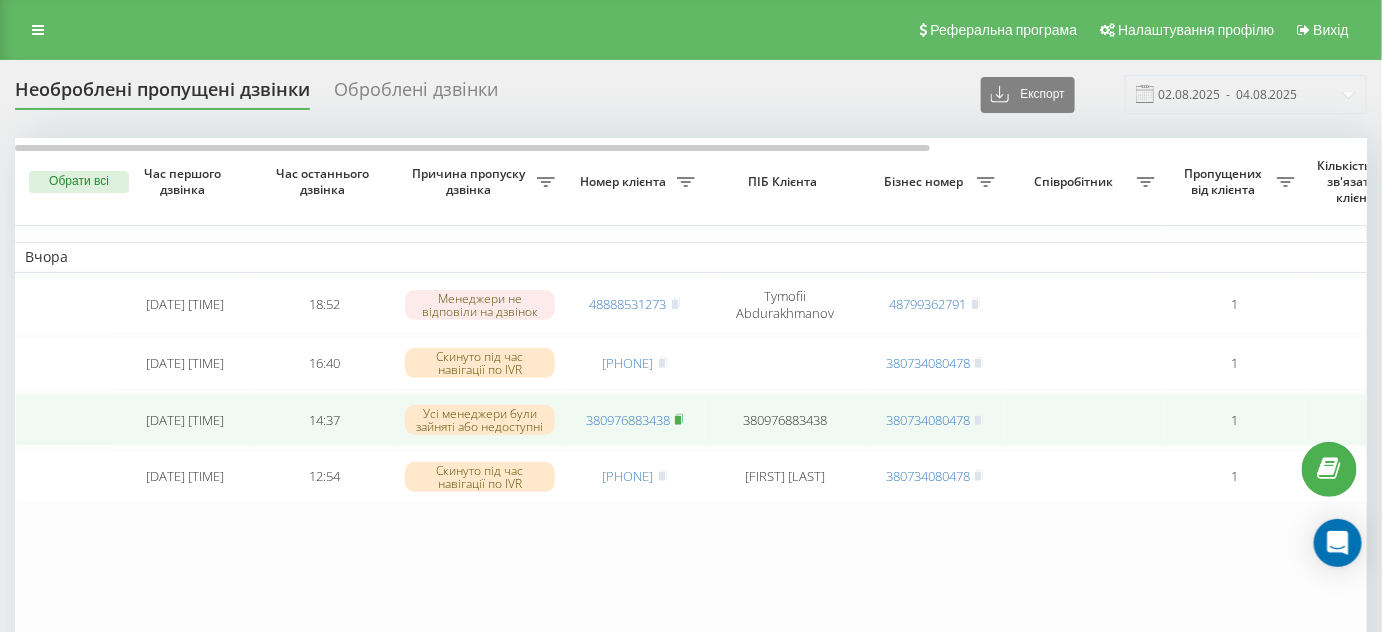 click 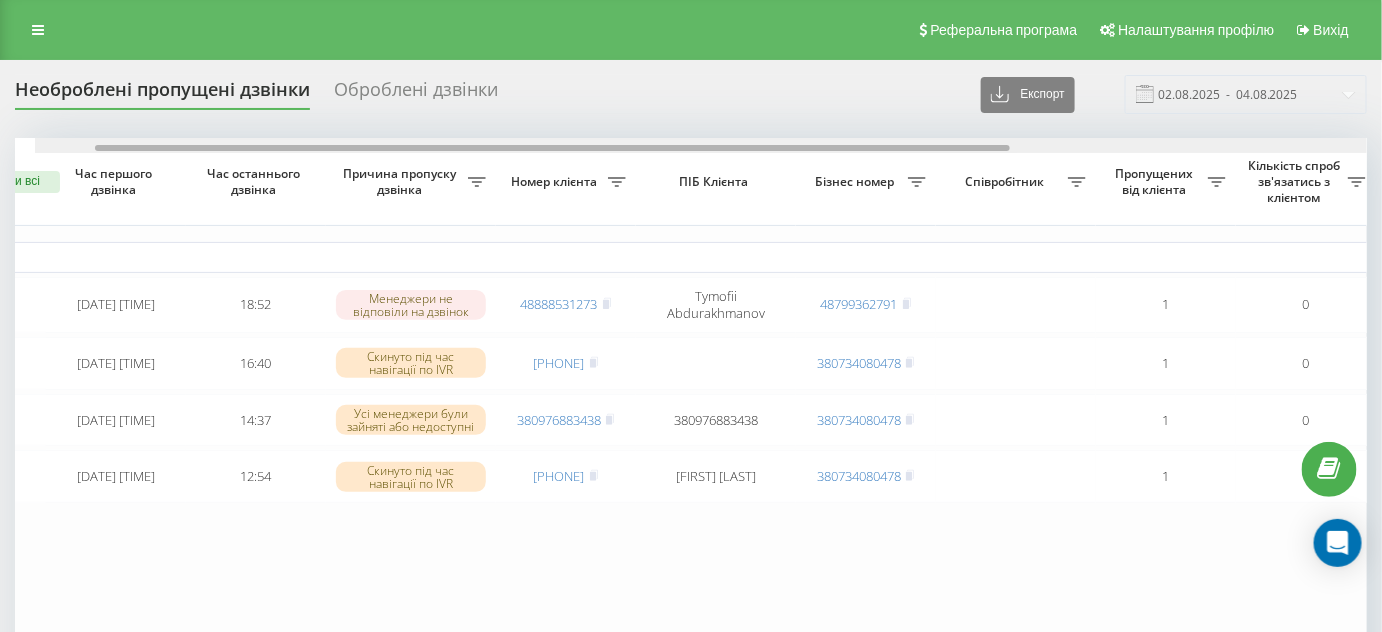 scroll, scrollTop: 0, scrollLeft: 88, axis: horizontal 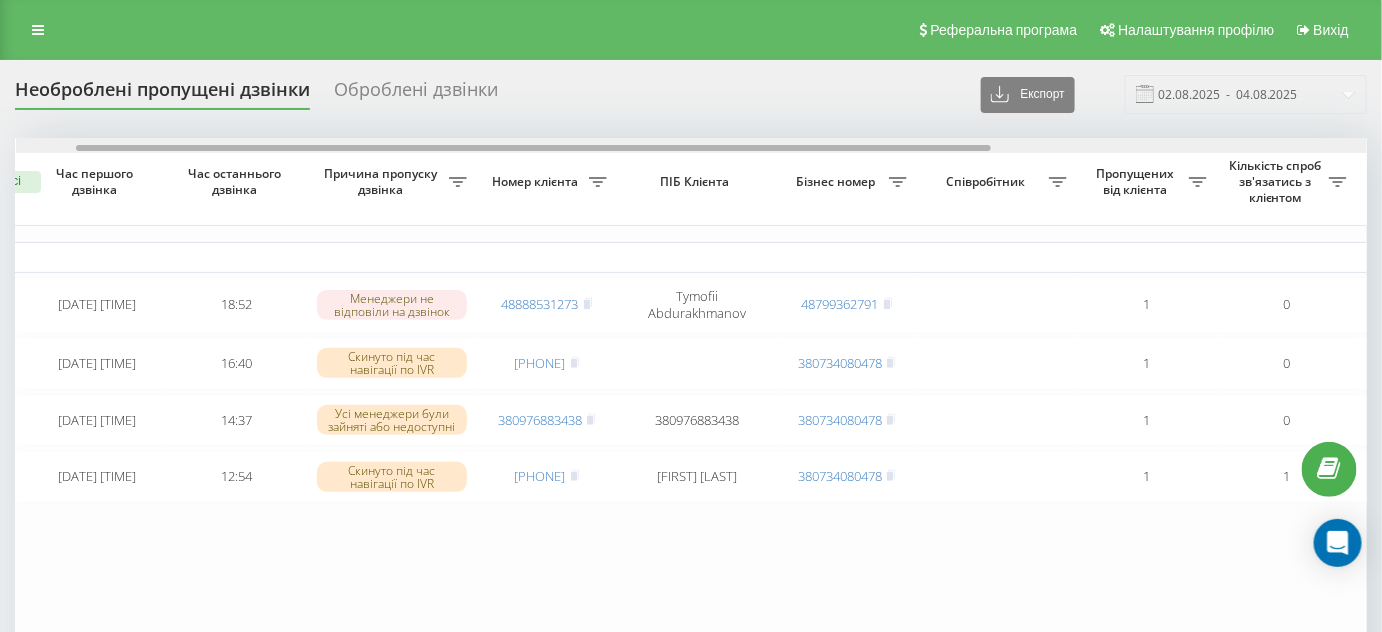 drag, startPoint x: 742, startPoint y: 146, endPoint x: 802, endPoint y: 149, distance: 60.074955 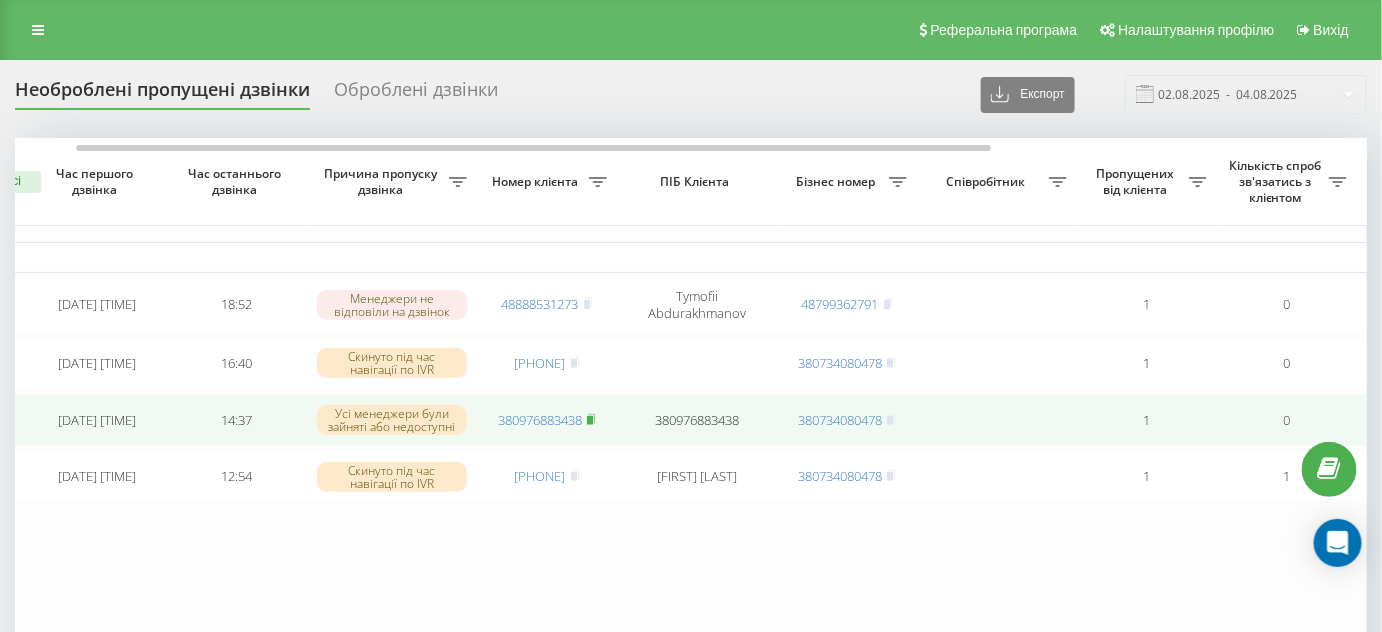 click 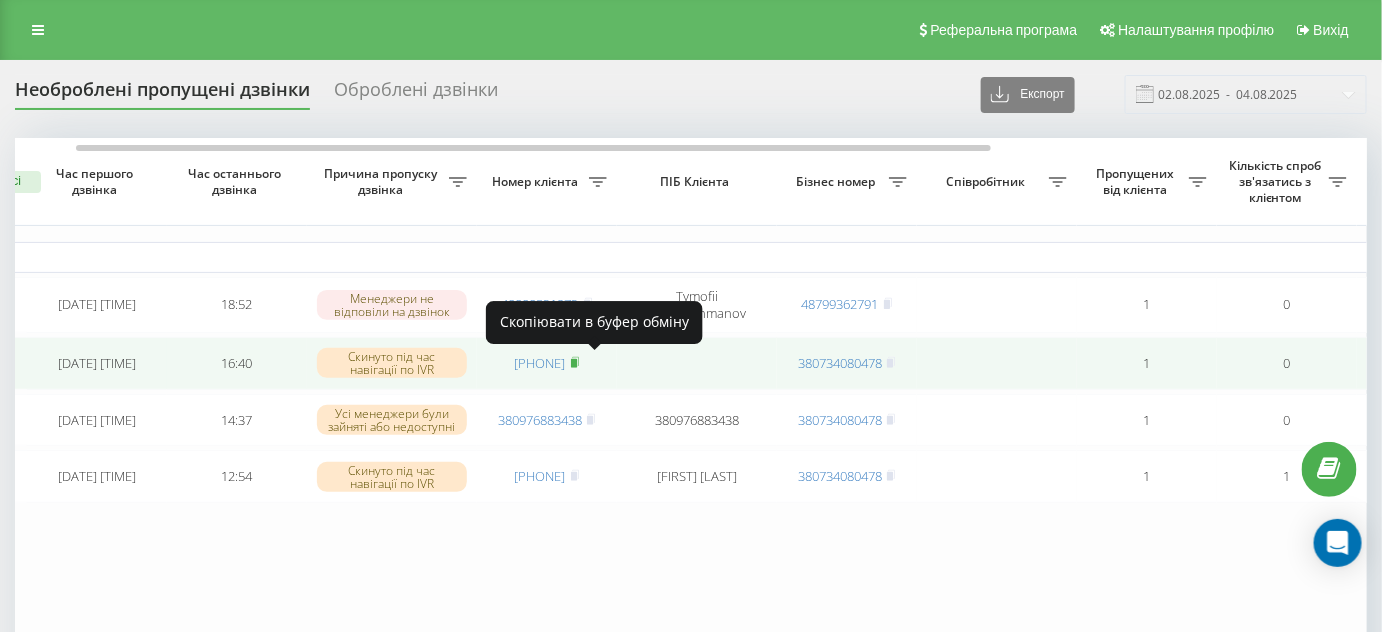 click 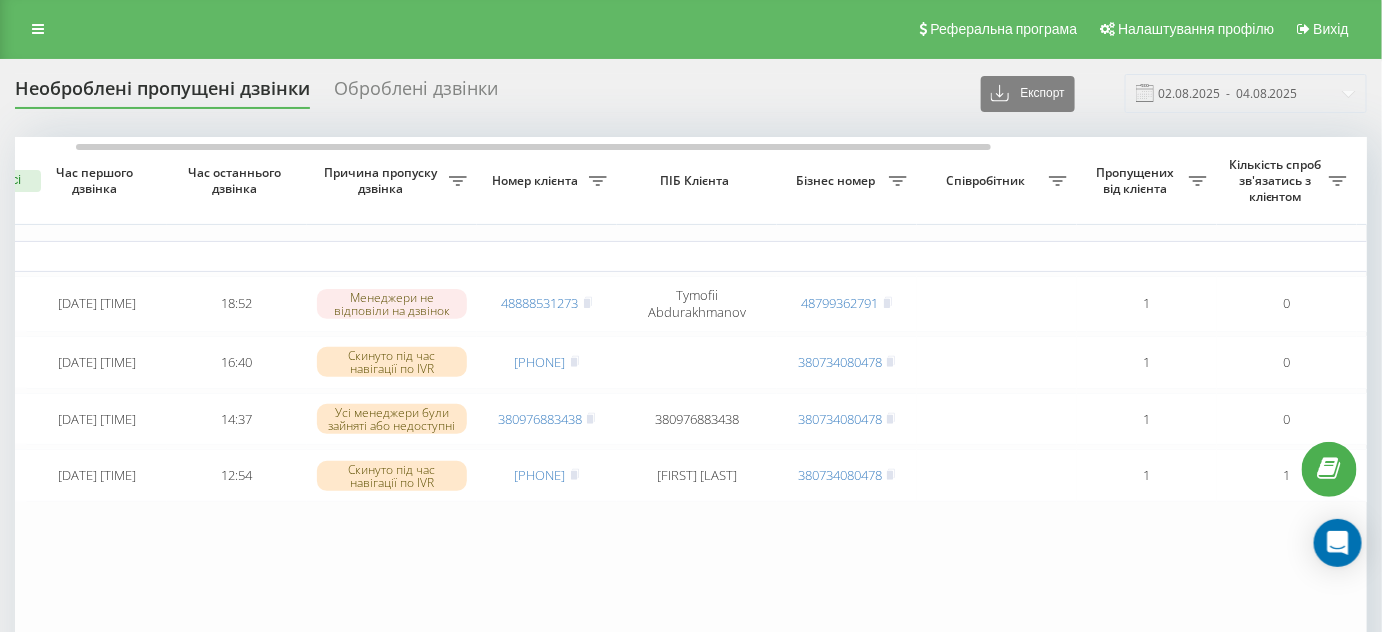 scroll, scrollTop: 0, scrollLeft: 0, axis: both 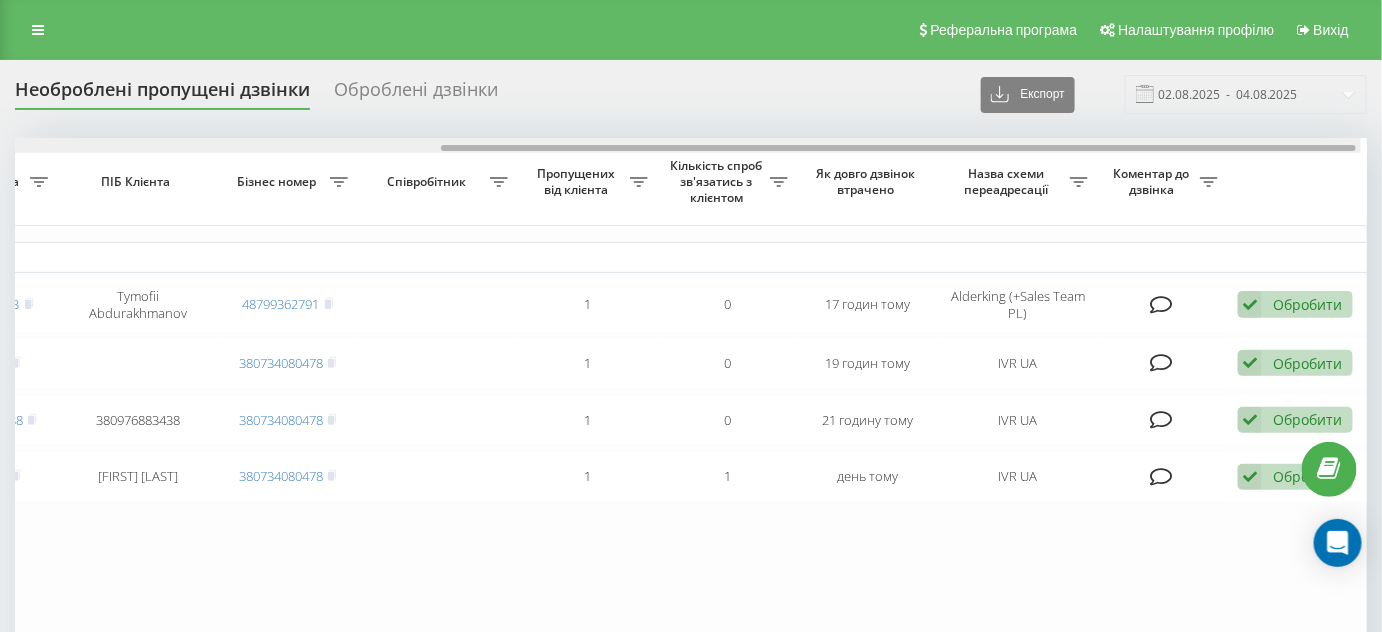 drag, startPoint x: 706, startPoint y: 147, endPoint x: 1243, endPoint y: 111, distance: 538.2053 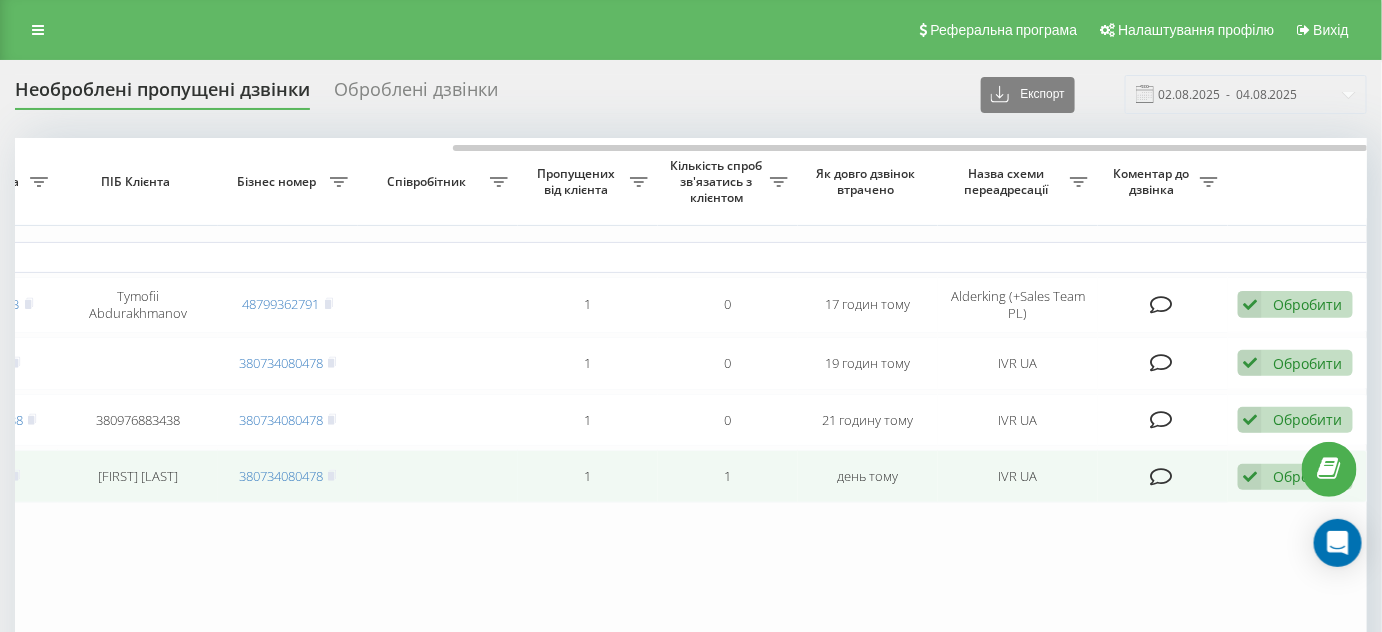 click at bounding box center [1250, 477] 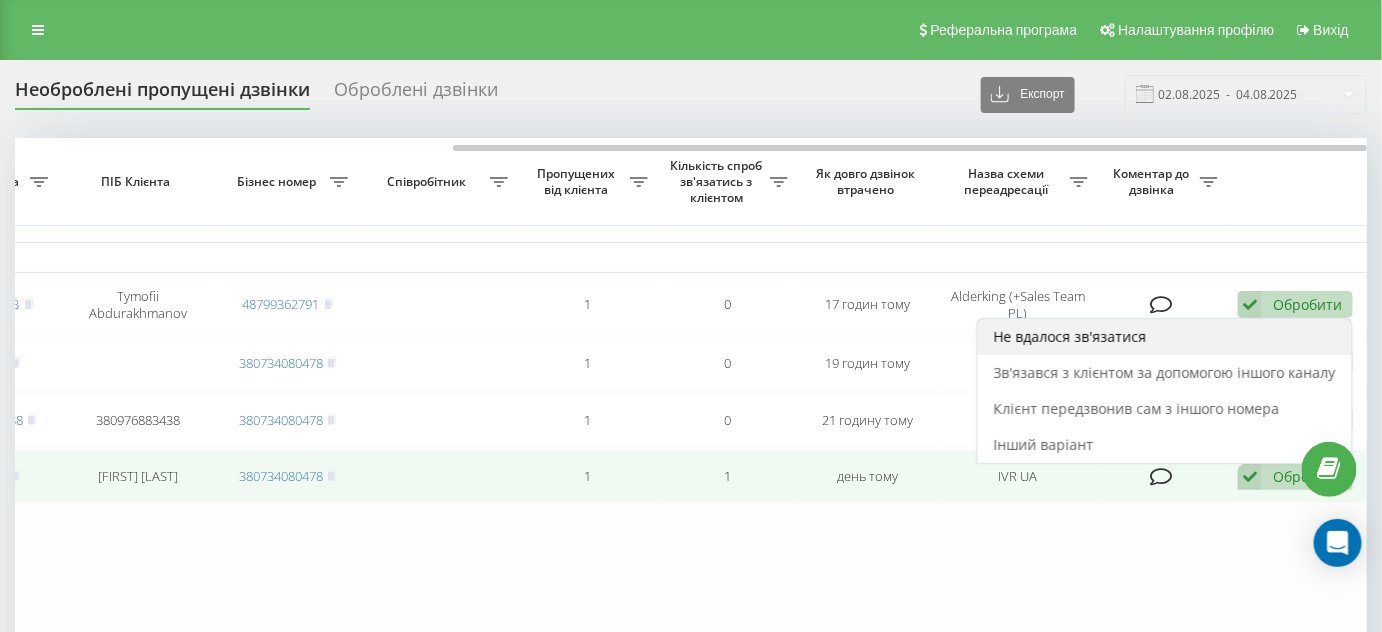 click on "Не вдалося зв'язатися" at bounding box center (1070, 336) 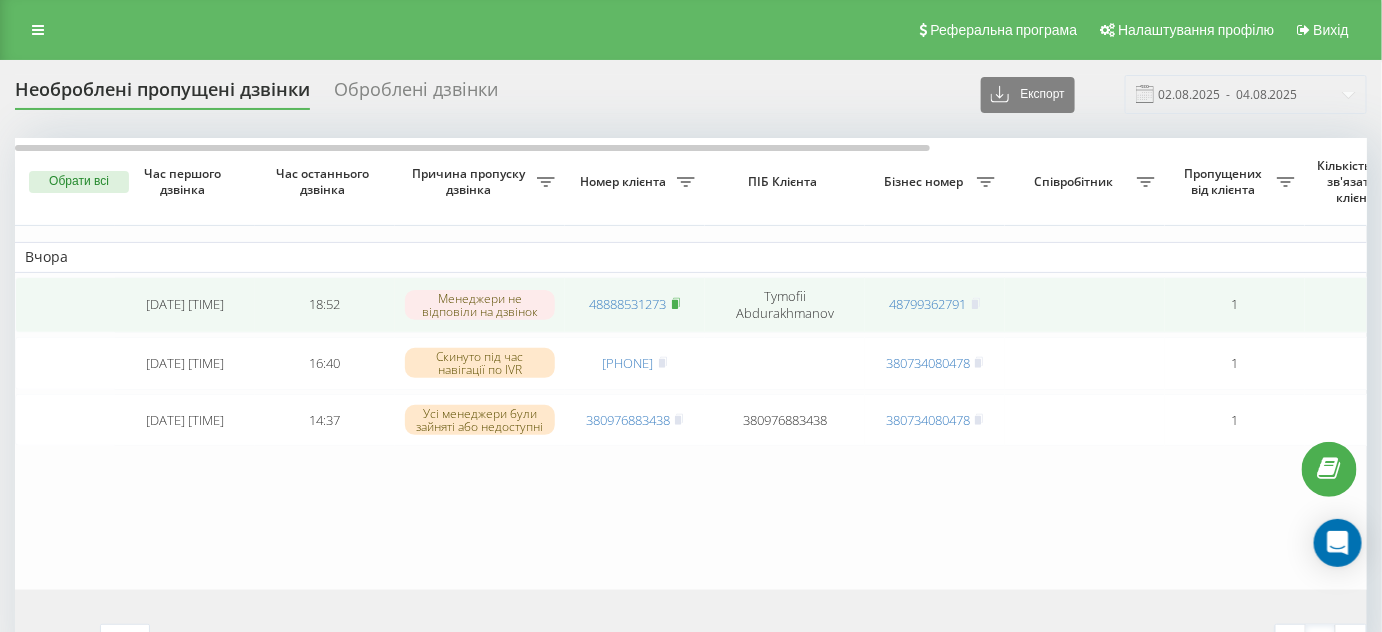 click 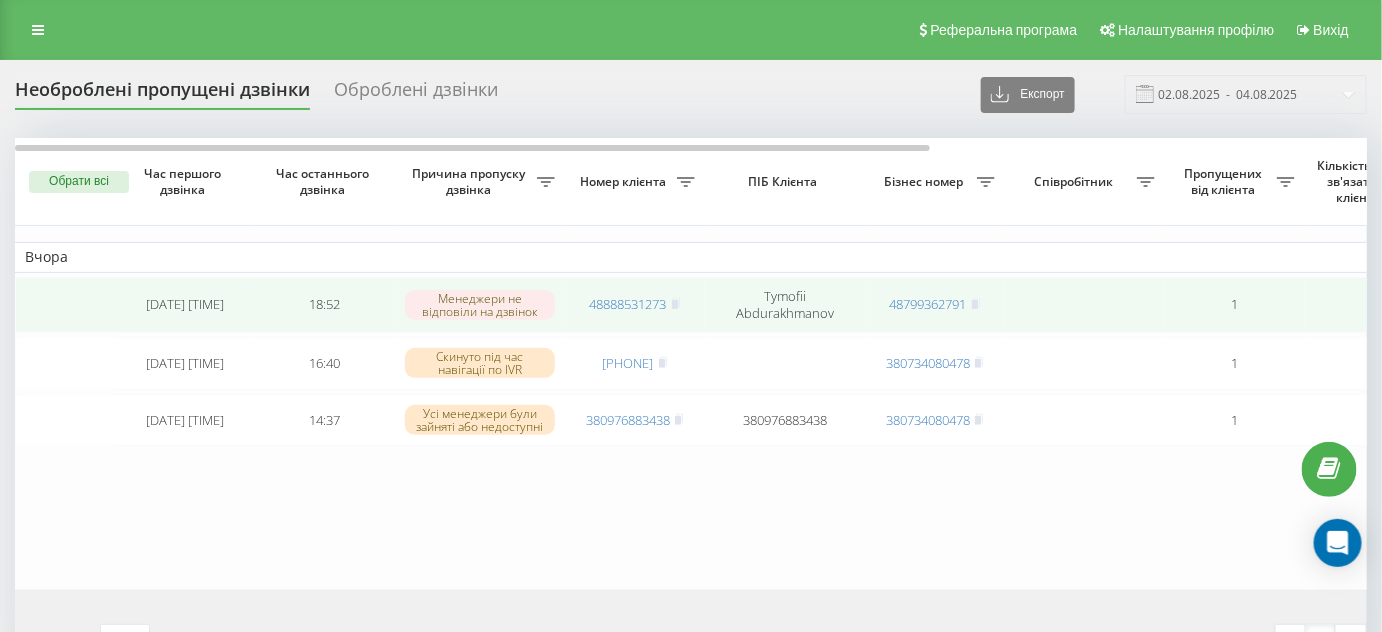 click on "48888531273" at bounding box center [635, 304] 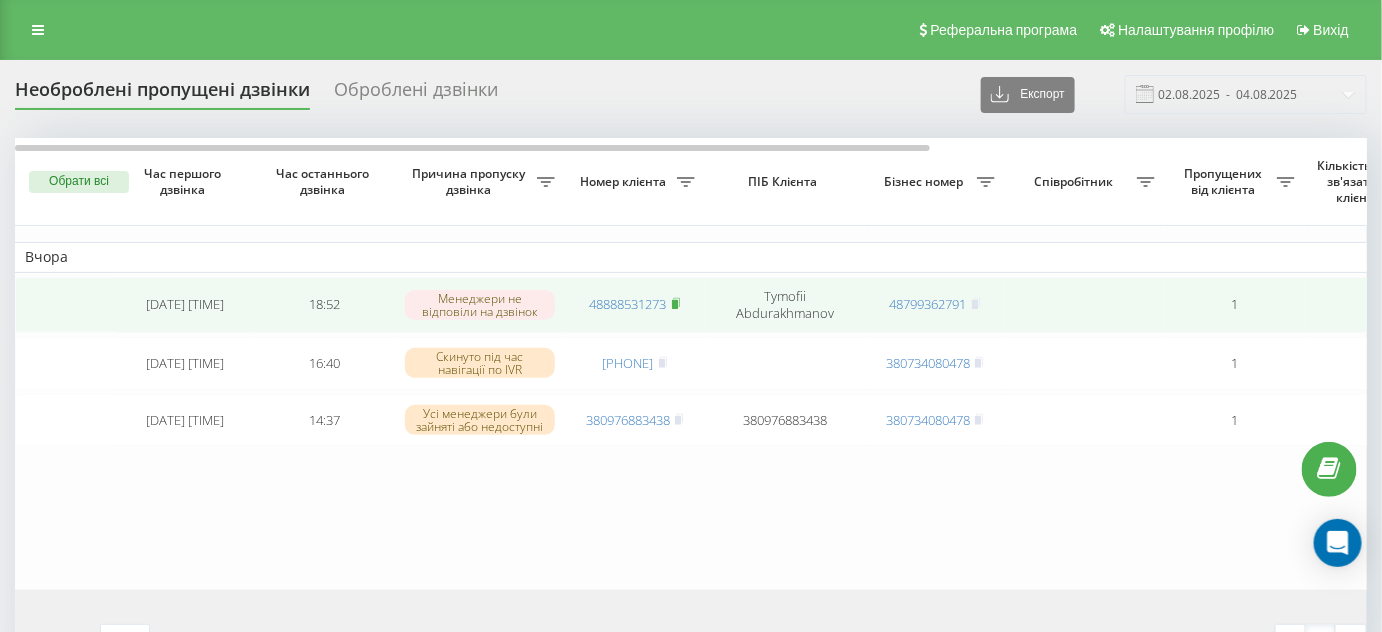 click 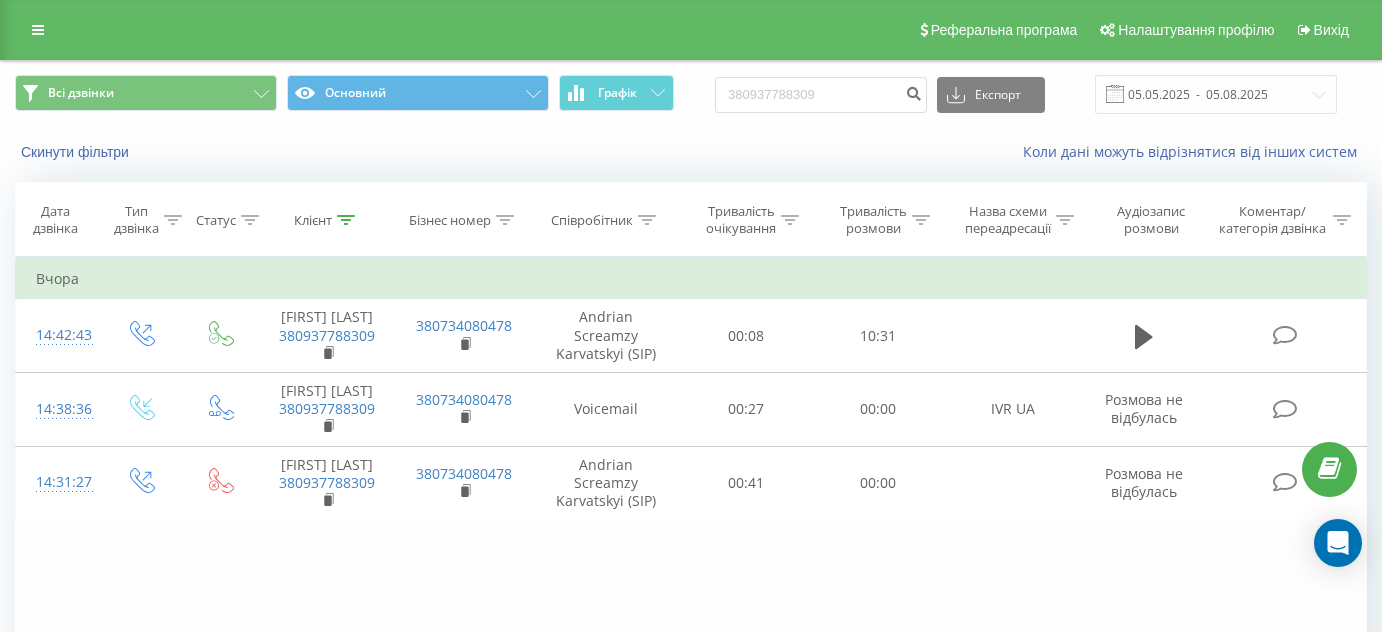scroll, scrollTop: 0, scrollLeft: 0, axis: both 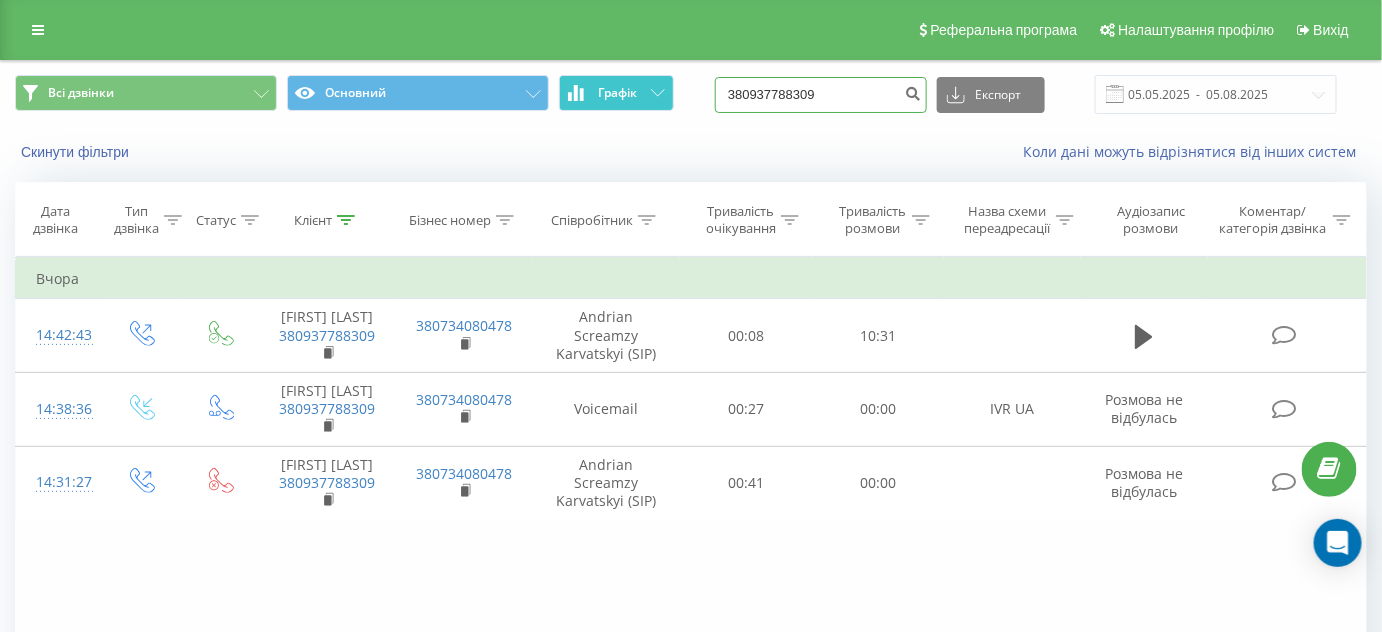 drag, startPoint x: 854, startPoint y: 89, endPoint x: 650, endPoint y: 92, distance: 204.02206 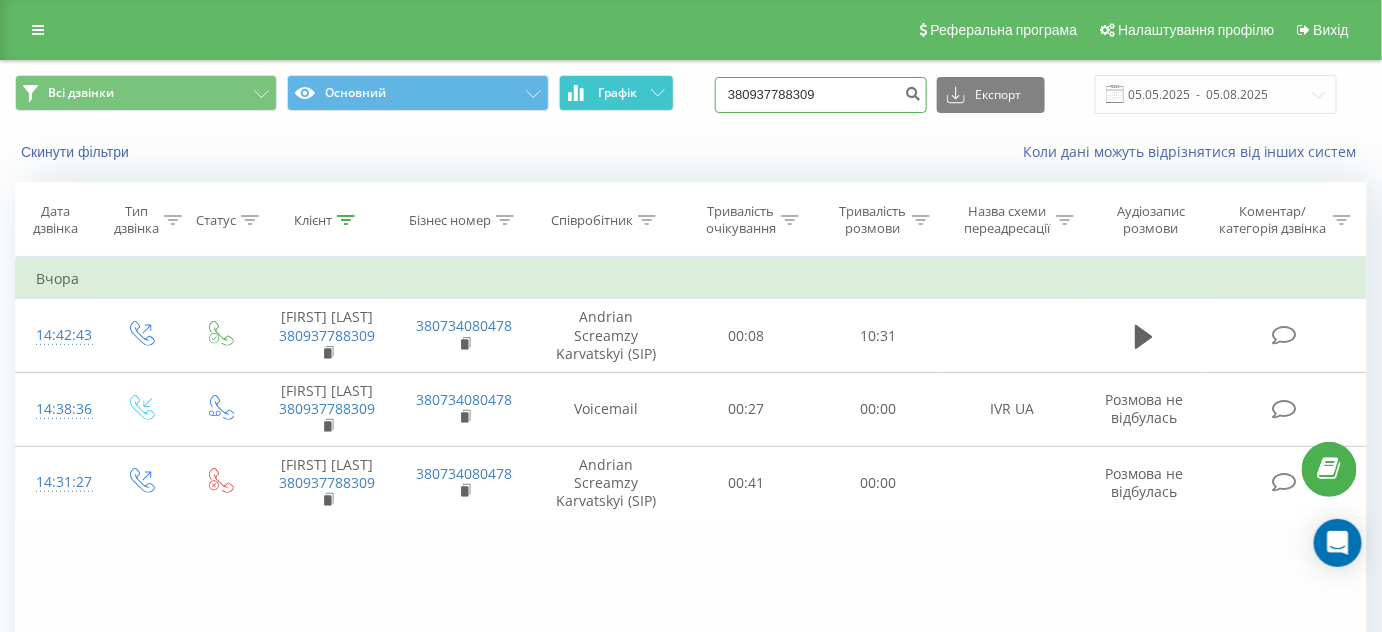 paste on "[PHONE]" 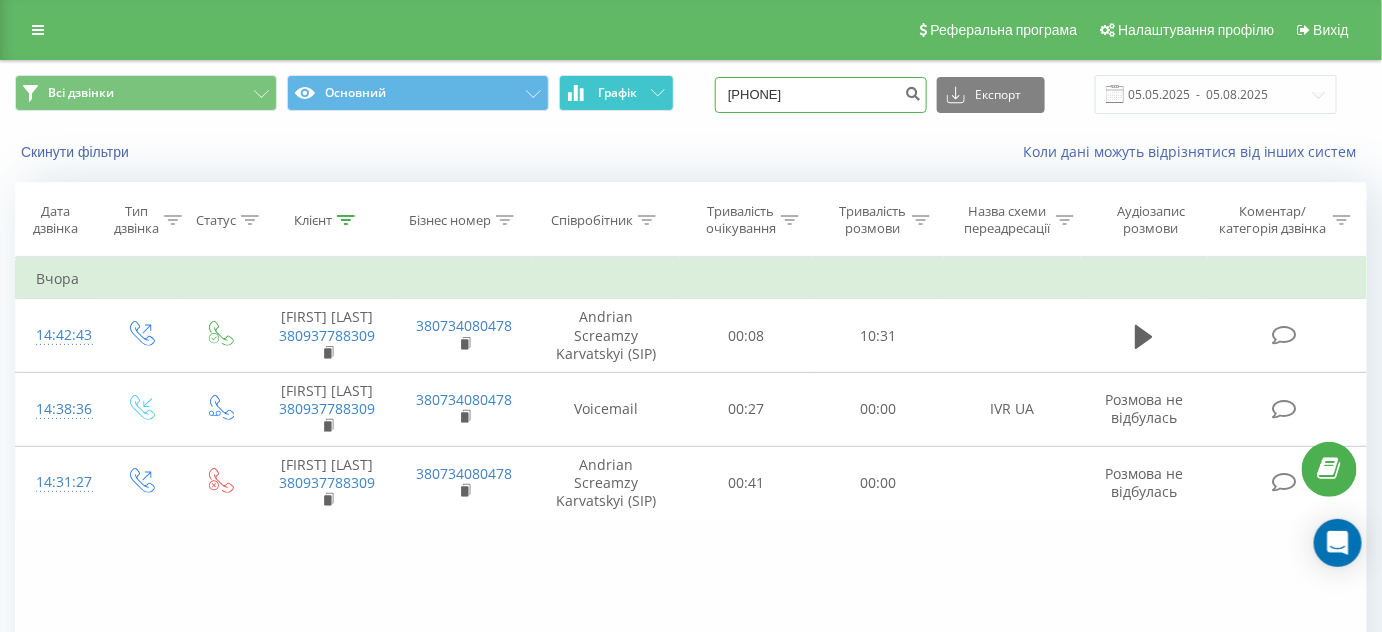 type on "[PHONE]" 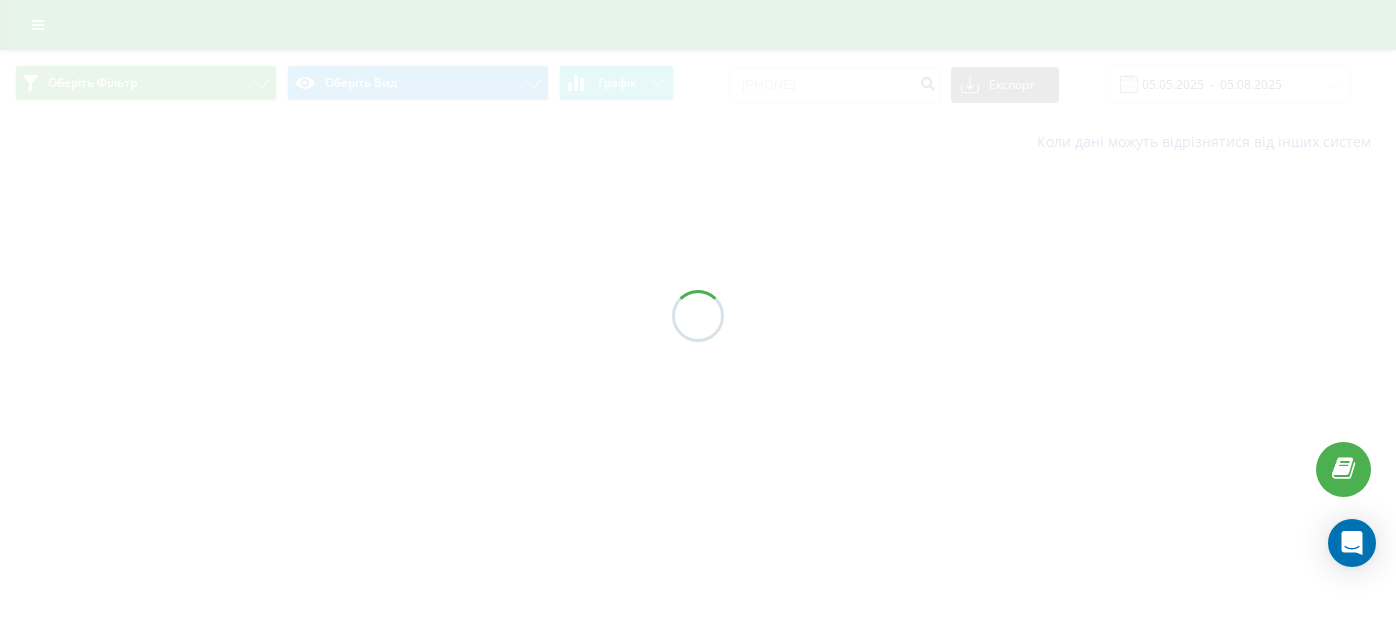 scroll, scrollTop: 0, scrollLeft: 0, axis: both 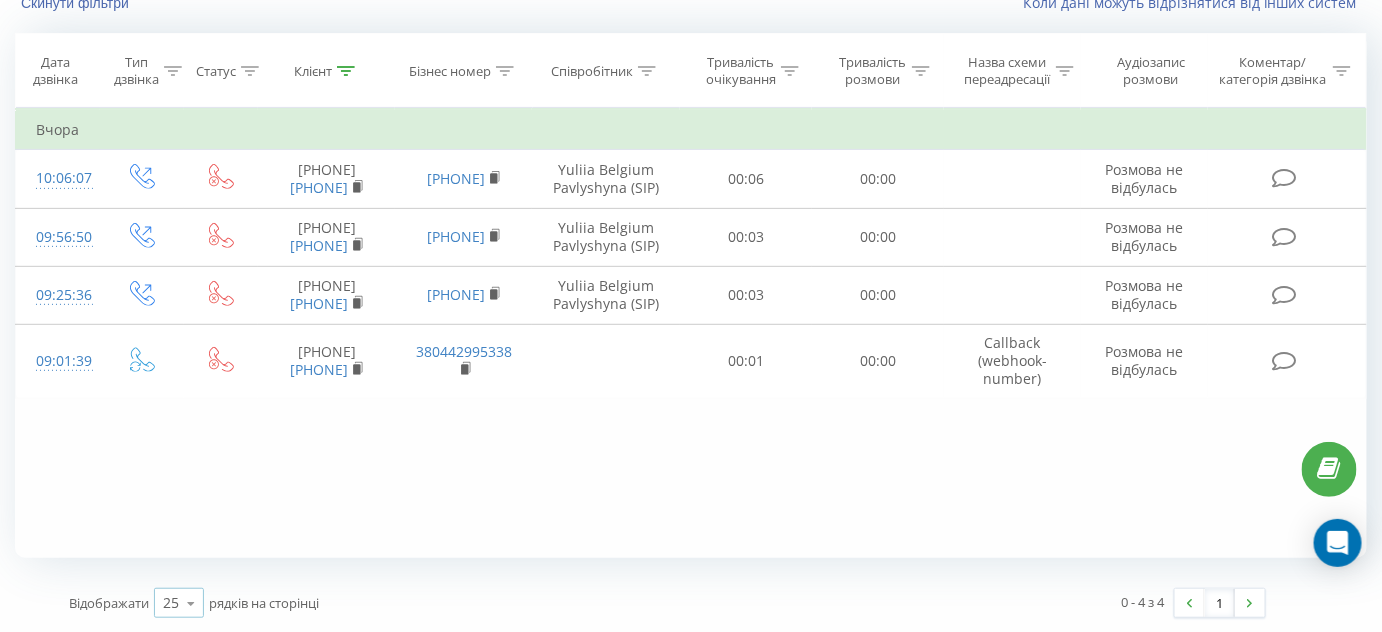 click at bounding box center (191, 603) 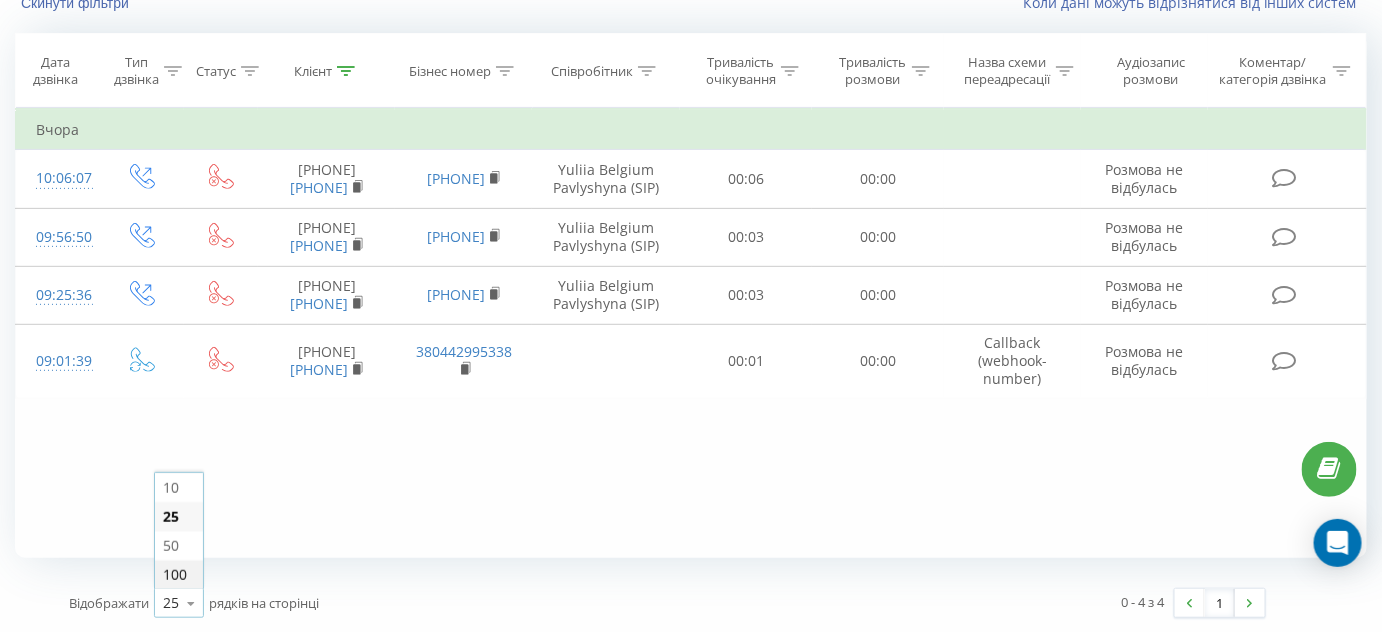 click on "100" at bounding box center [179, 574] 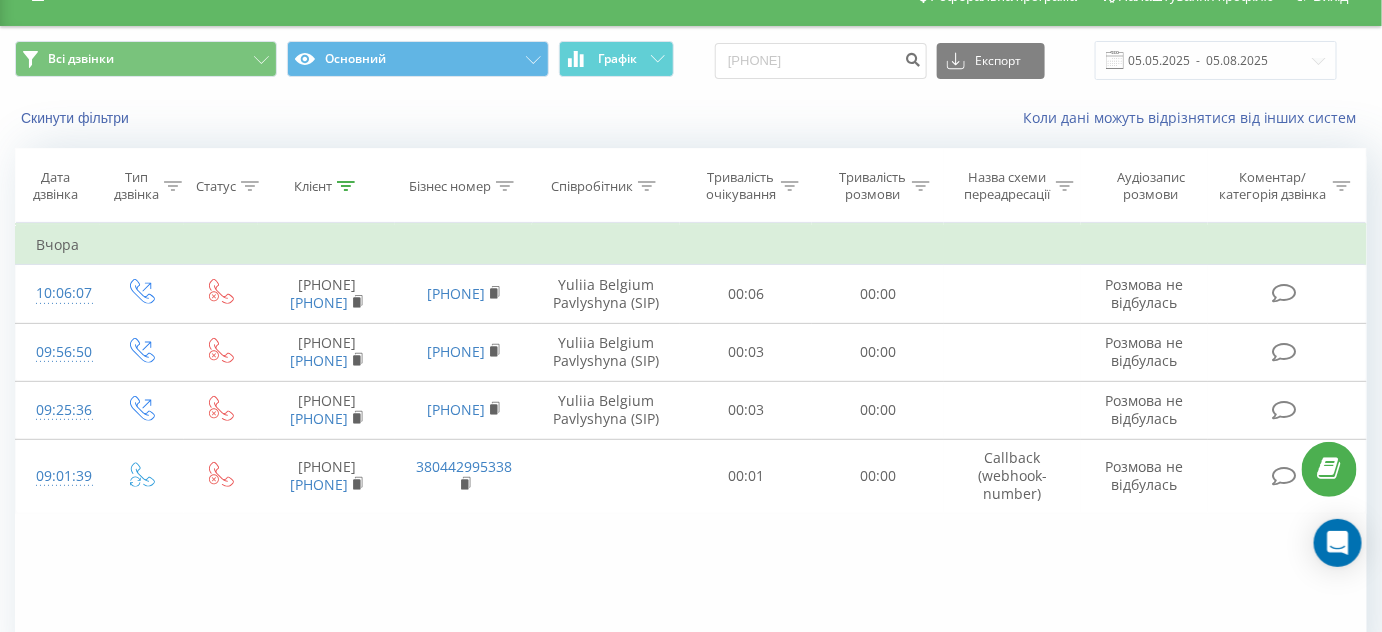 scroll, scrollTop: 0, scrollLeft: 0, axis: both 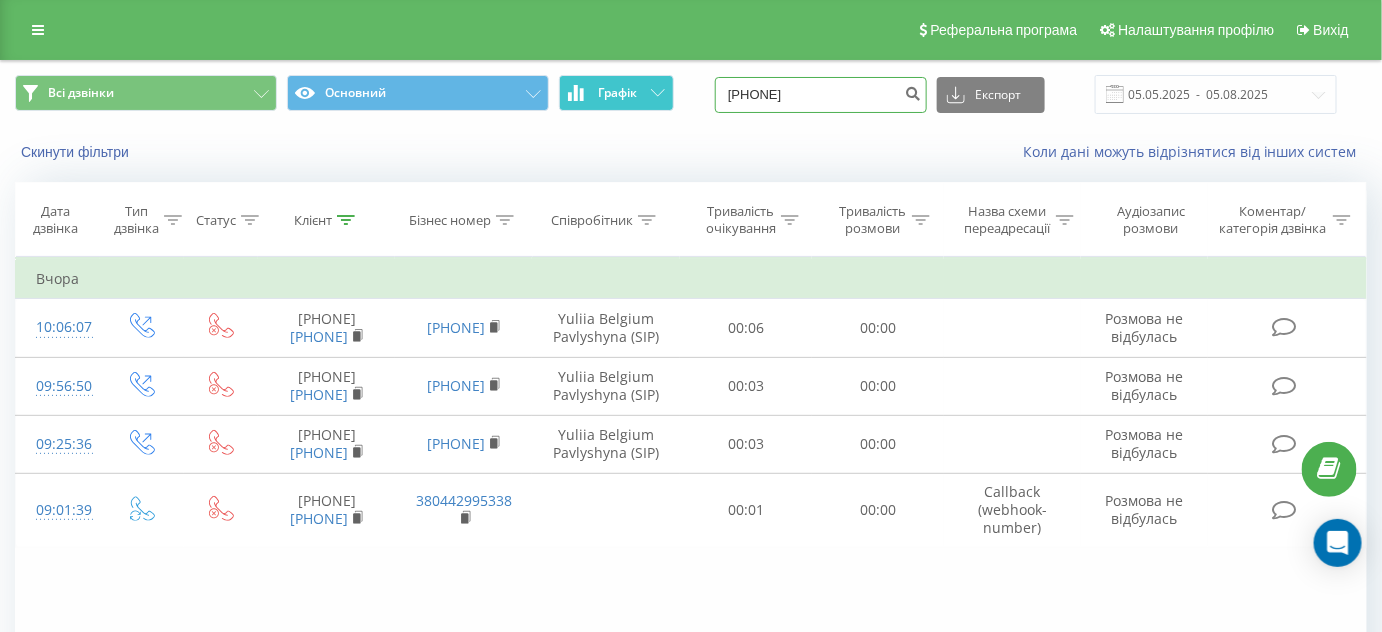 drag, startPoint x: 884, startPoint y: 88, endPoint x: 672, endPoint y: 103, distance: 212.53 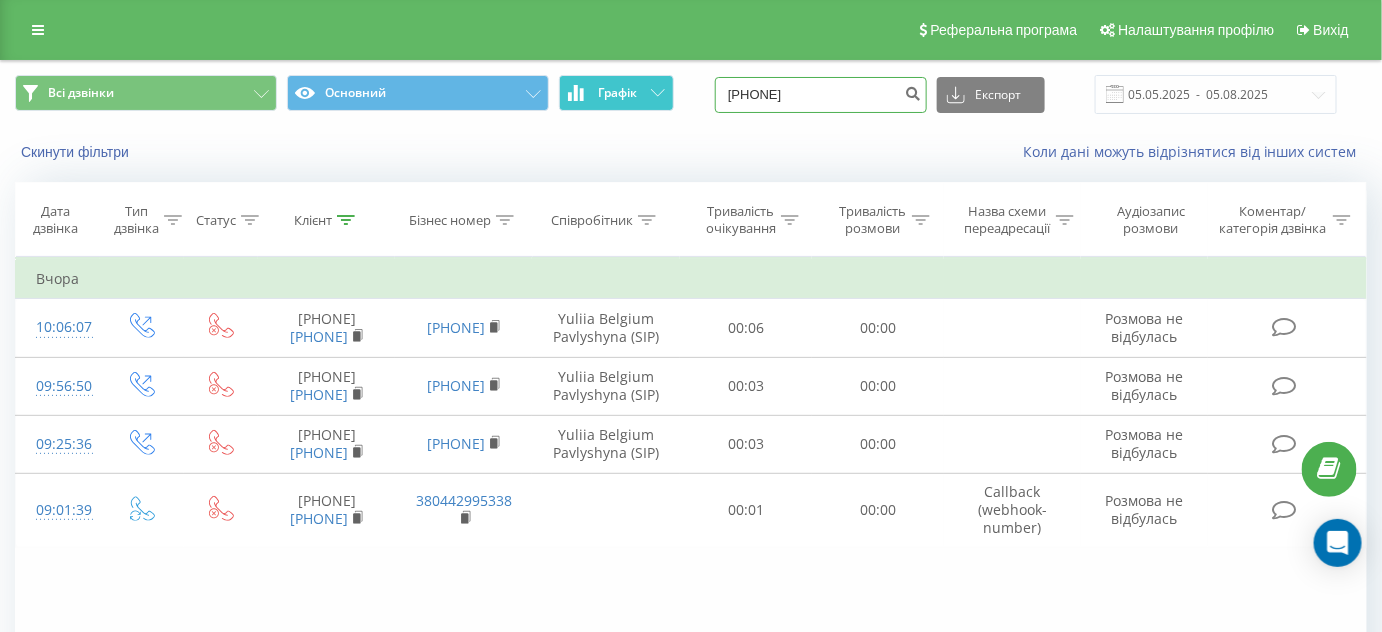 paste on "77784508376" 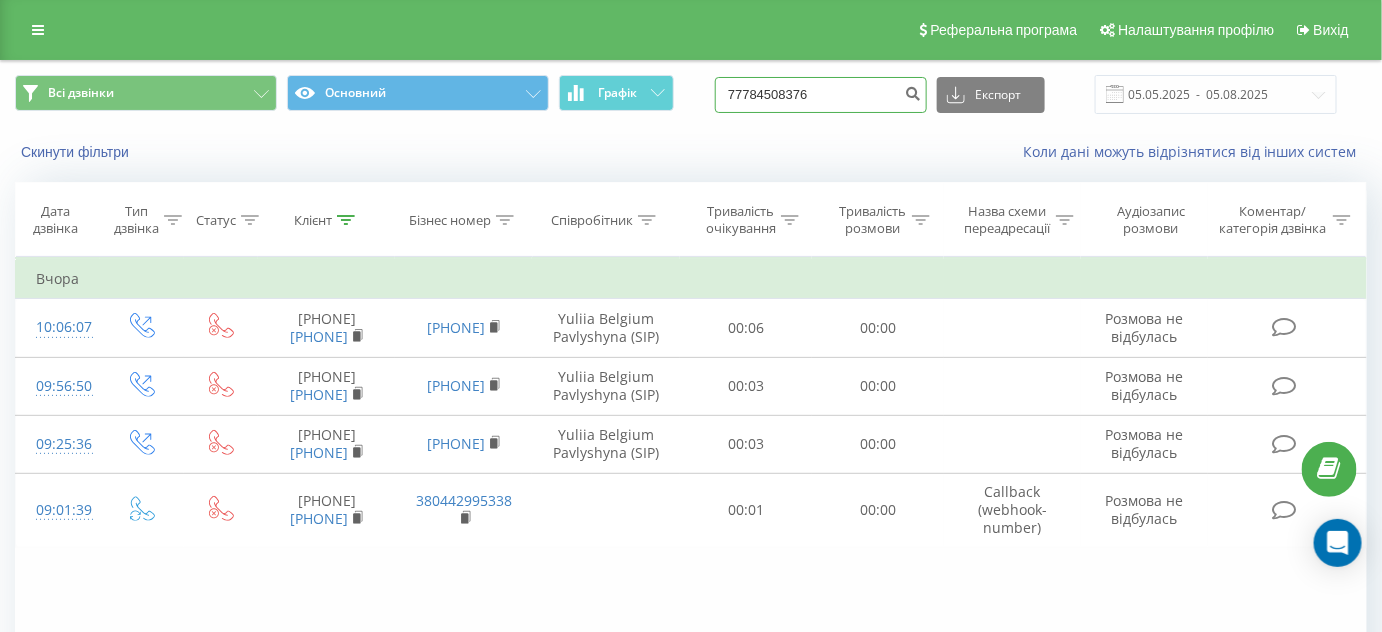 type on "77784508376" 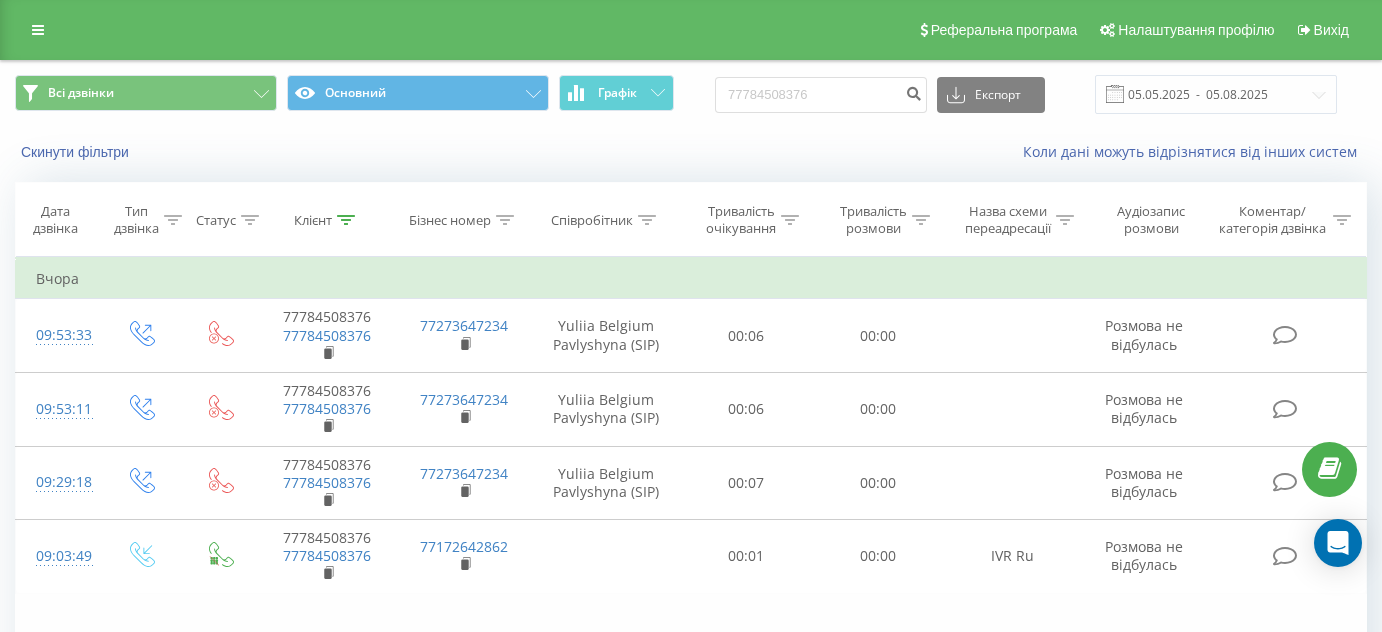 scroll, scrollTop: 0, scrollLeft: 0, axis: both 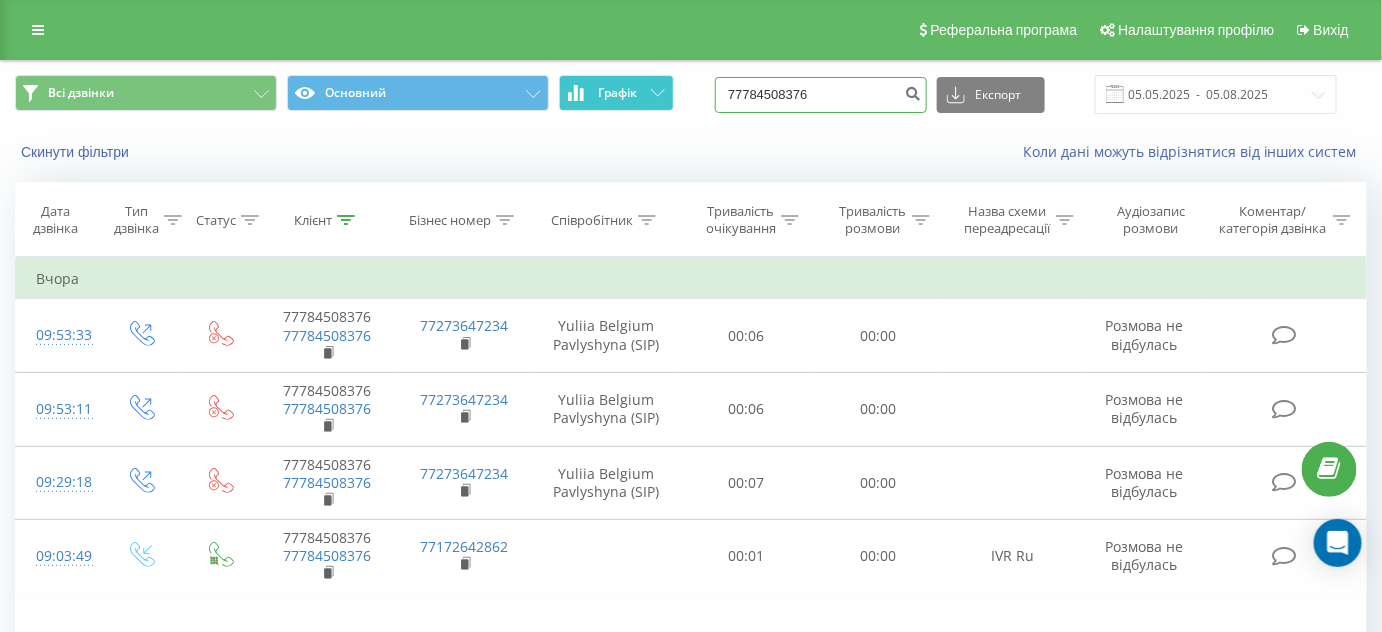 drag, startPoint x: 869, startPoint y: 94, endPoint x: 650, endPoint y: 100, distance: 219.08218 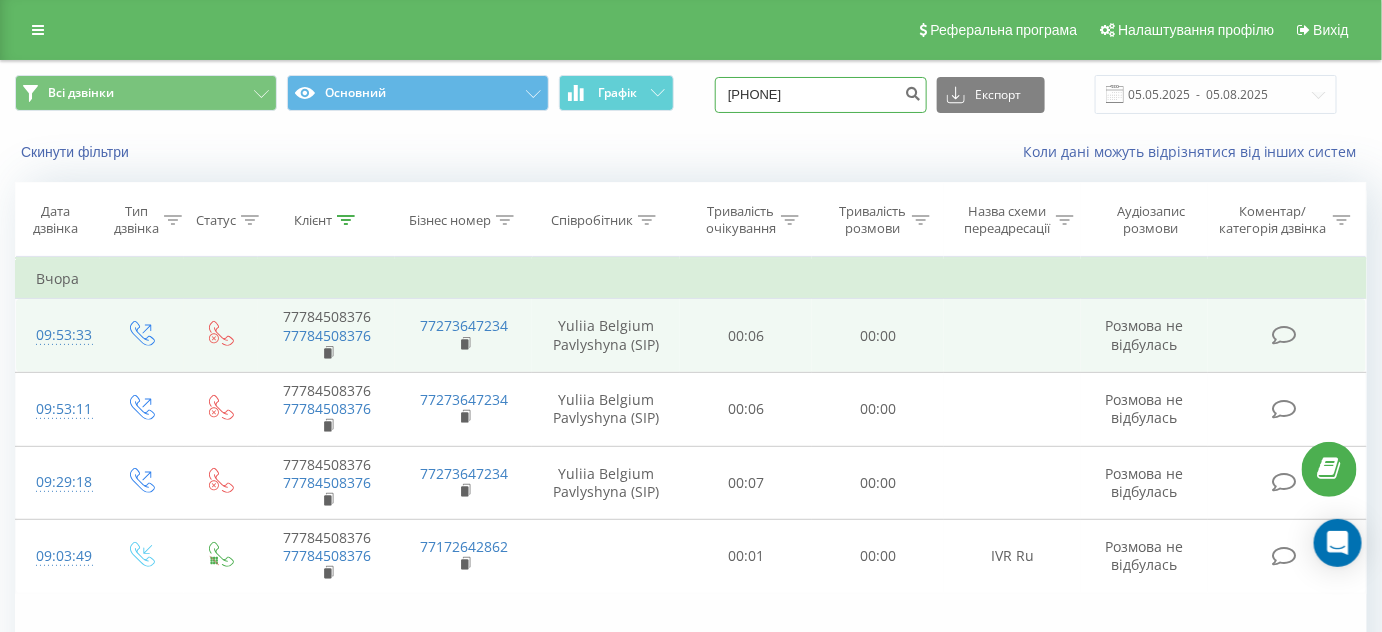type on "[PHONE]" 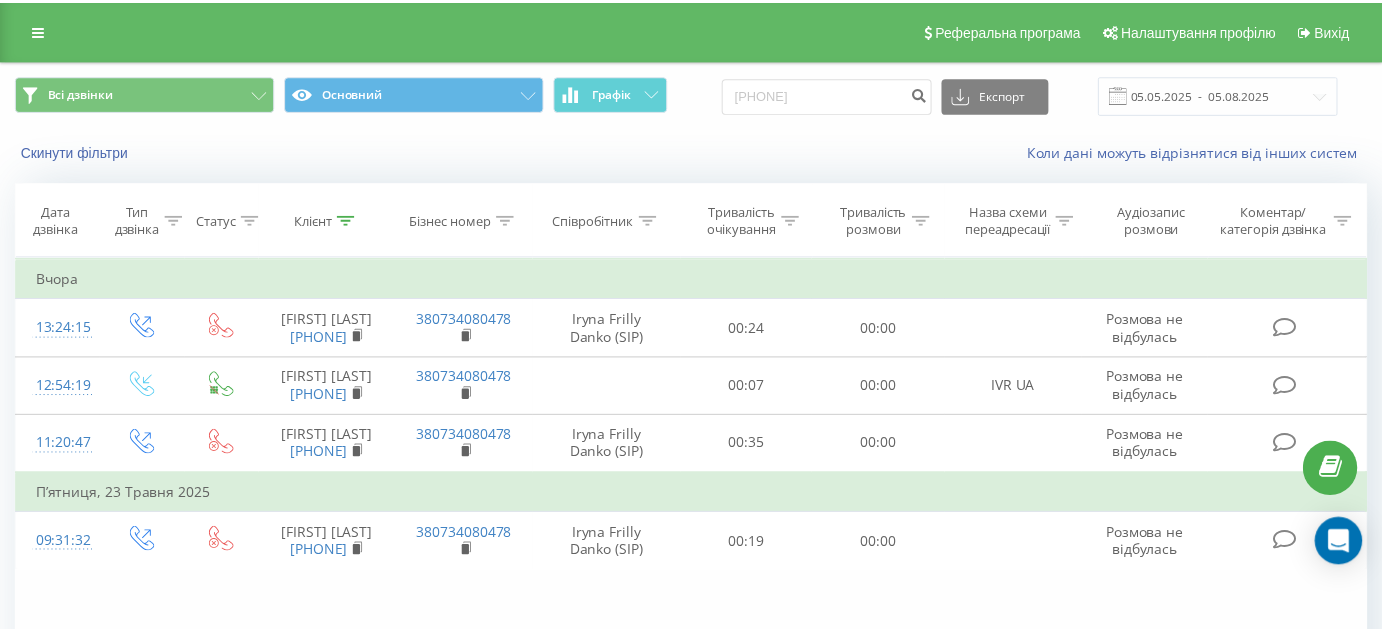 scroll, scrollTop: 0, scrollLeft: 0, axis: both 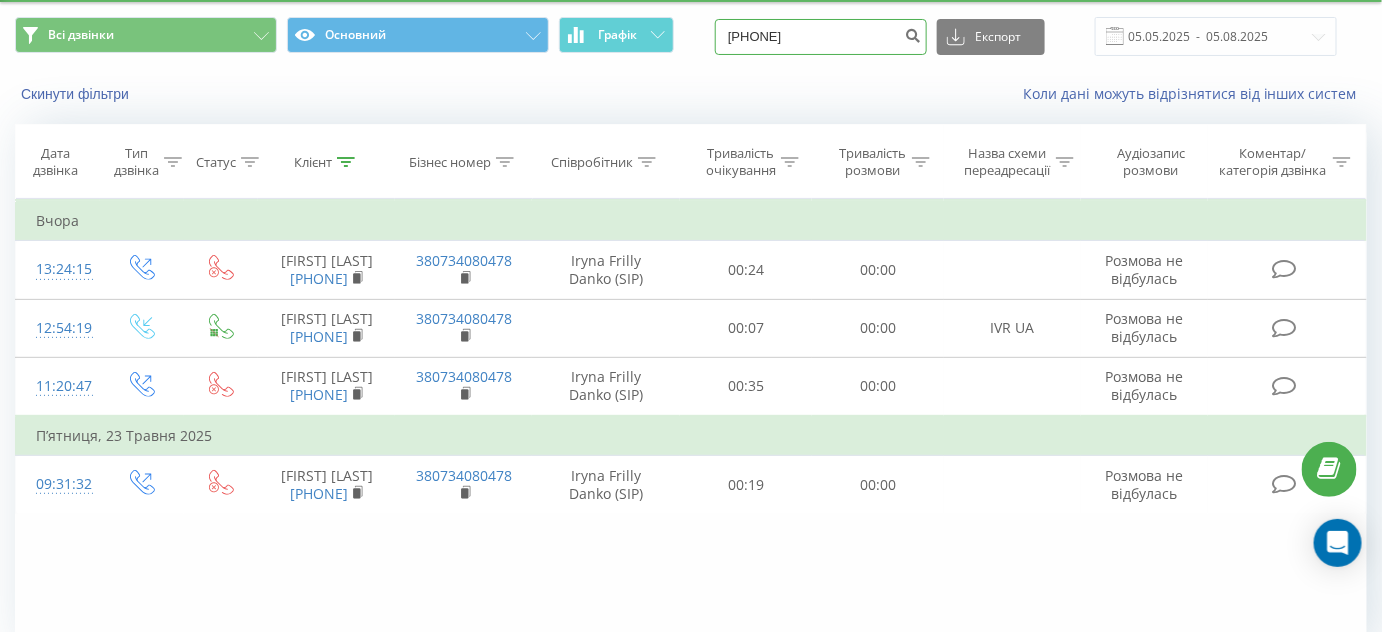 drag, startPoint x: 853, startPoint y: 33, endPoint x: 709, endPoint y: 35, distance: 144.01389 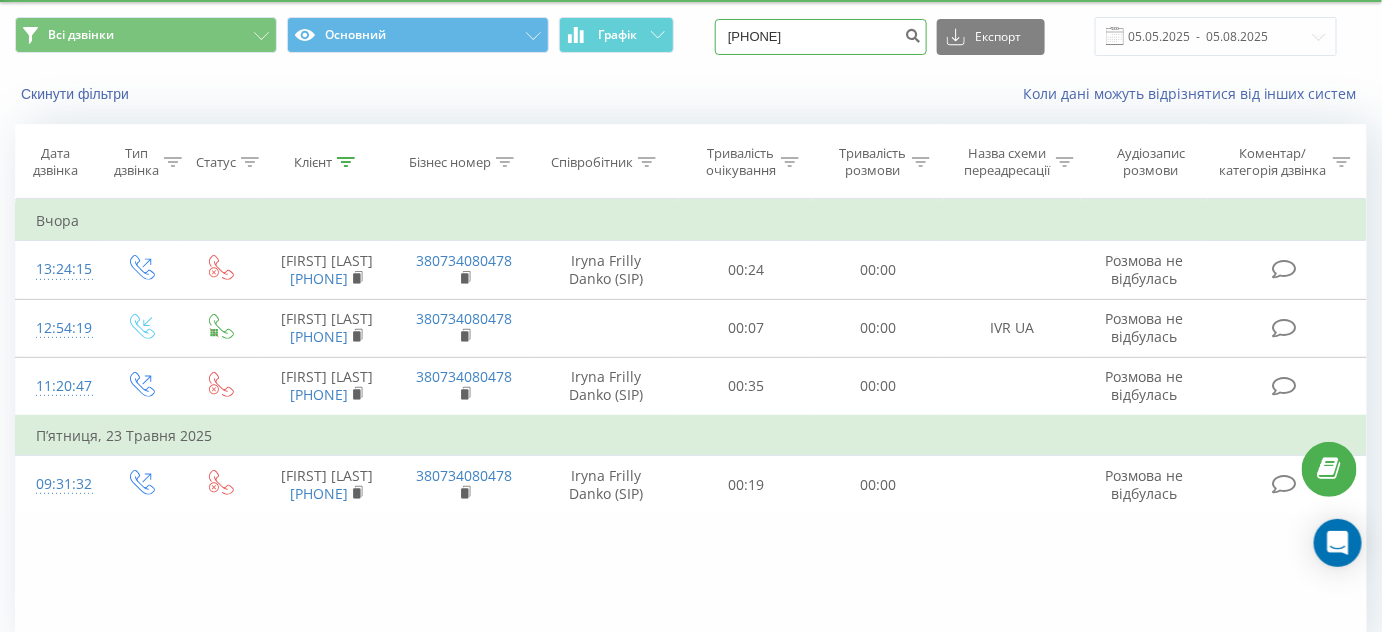 paste on "[NUMBER]" 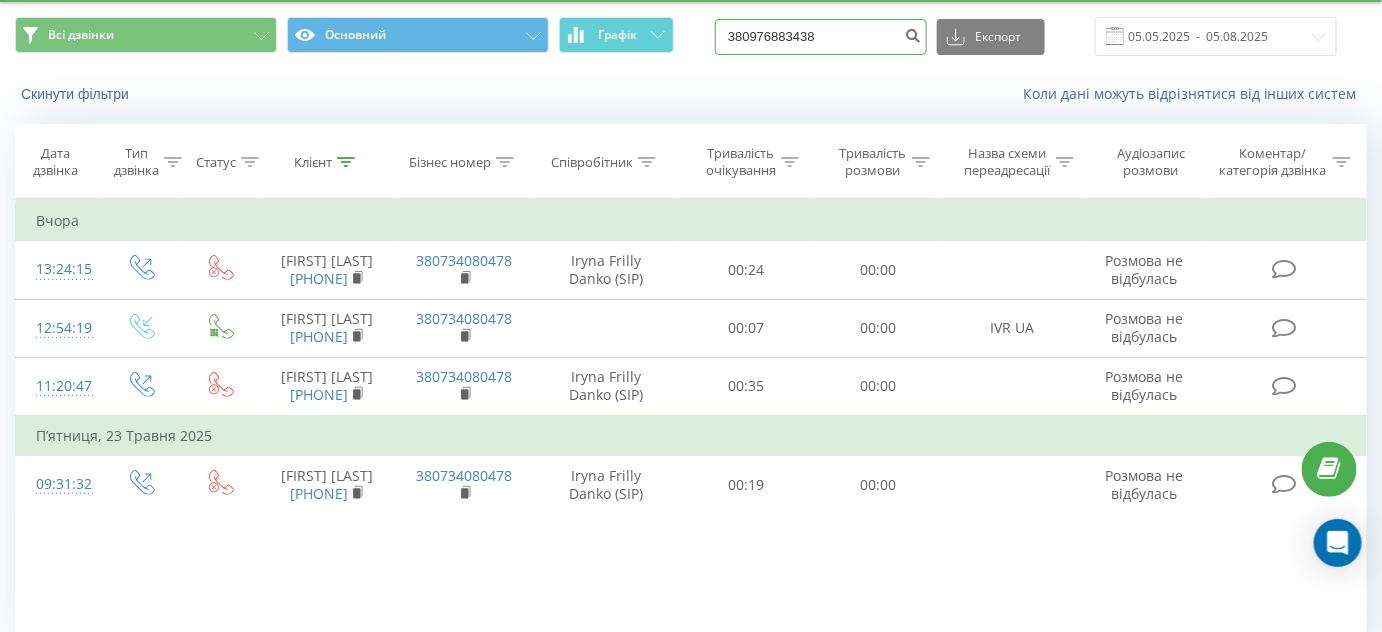 type on "380976883438" 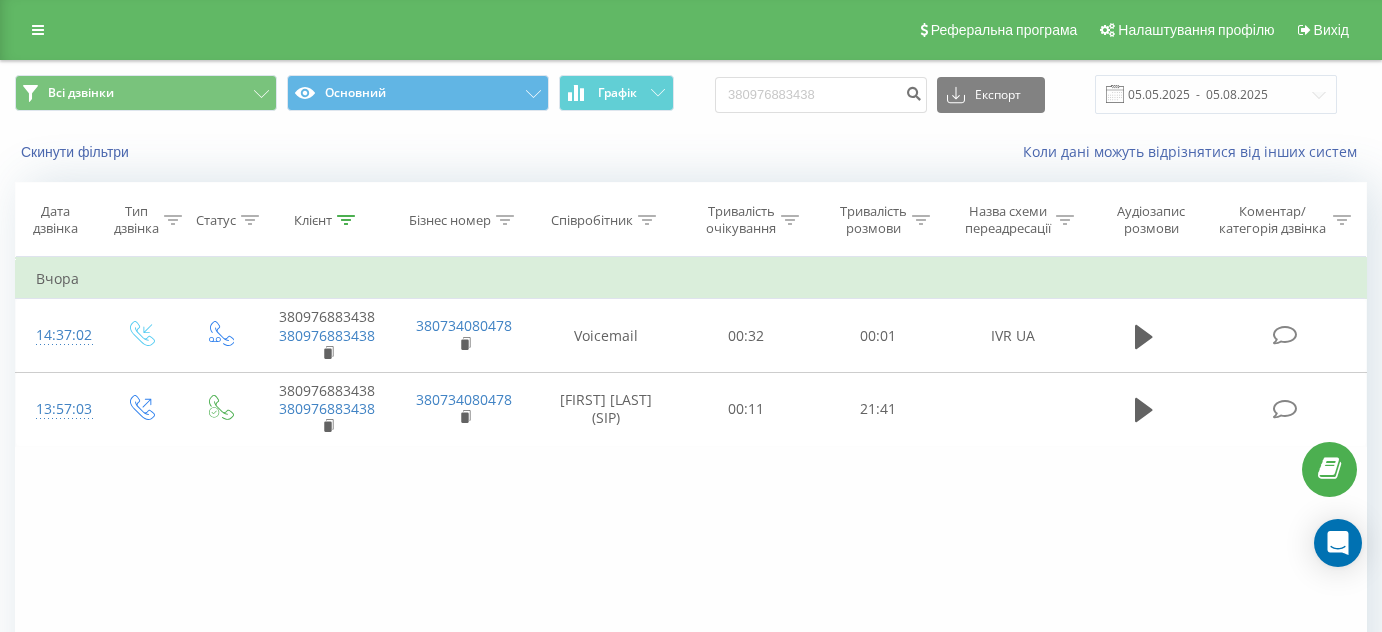 scroll, scrollTop: 0, scrollLeft: 0, axis: both 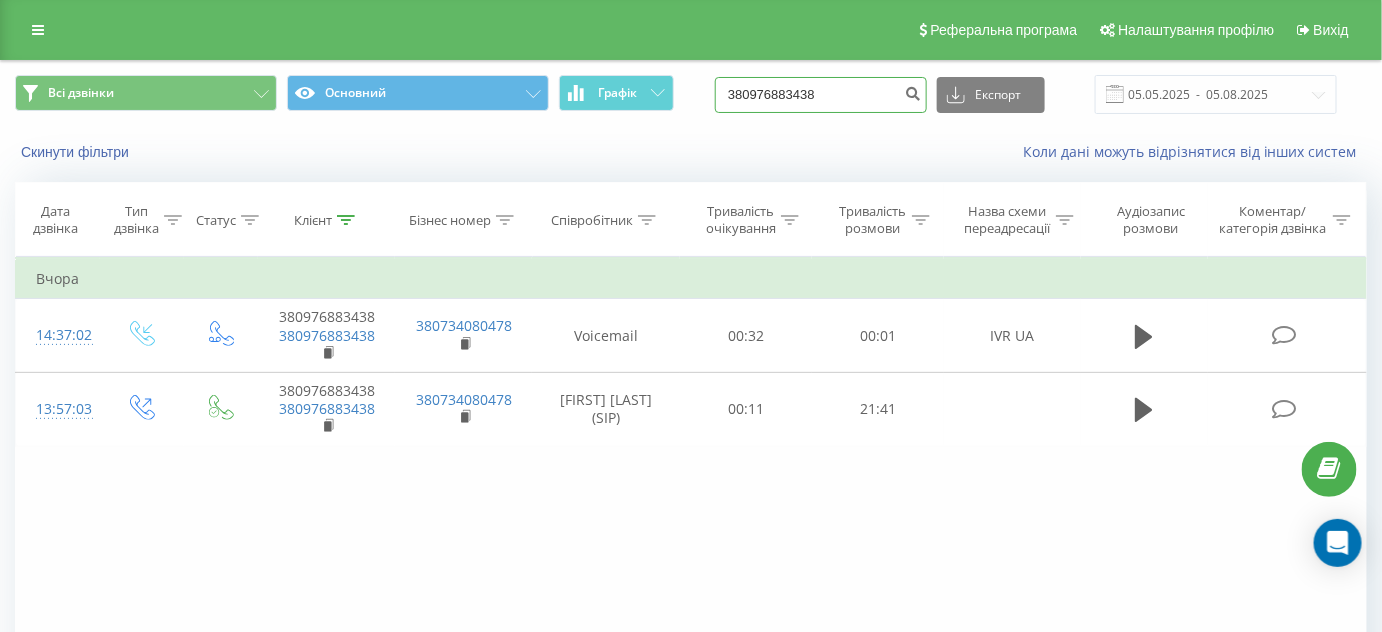 drag, startPoint x: 850, startPoint y: 94, endPoint x: 729, endPoint y: 104, distance: 121.41252 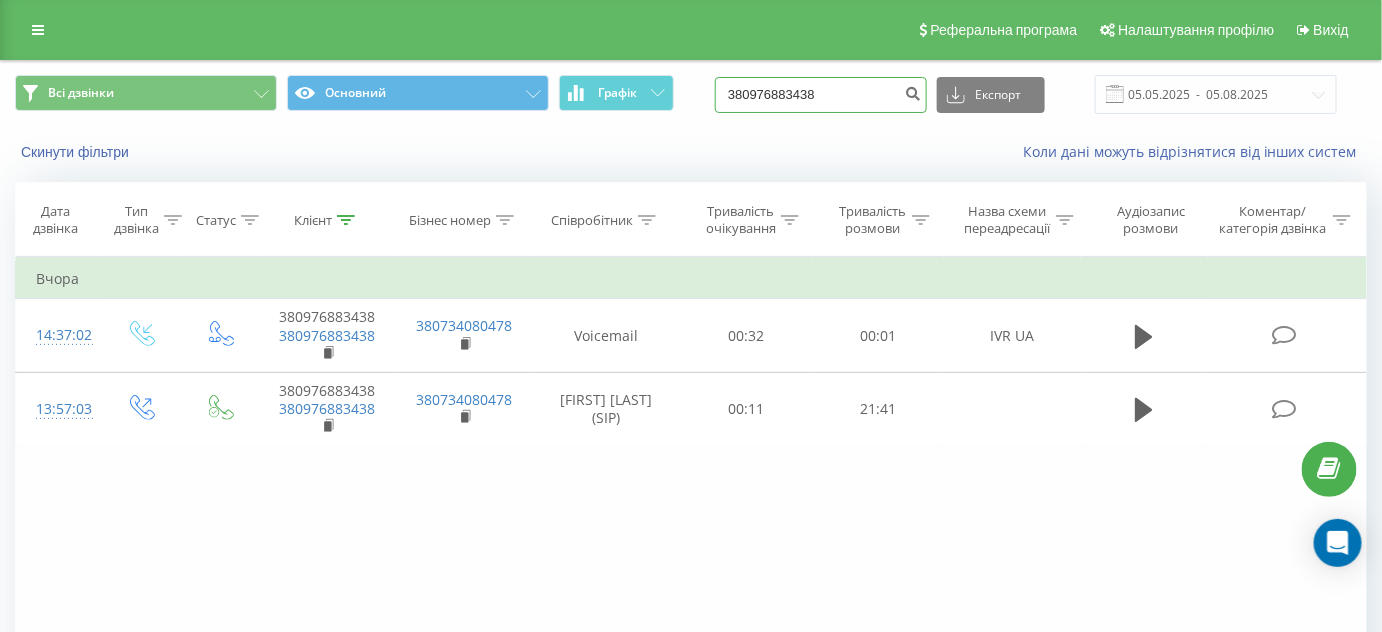 paste on "672885949" 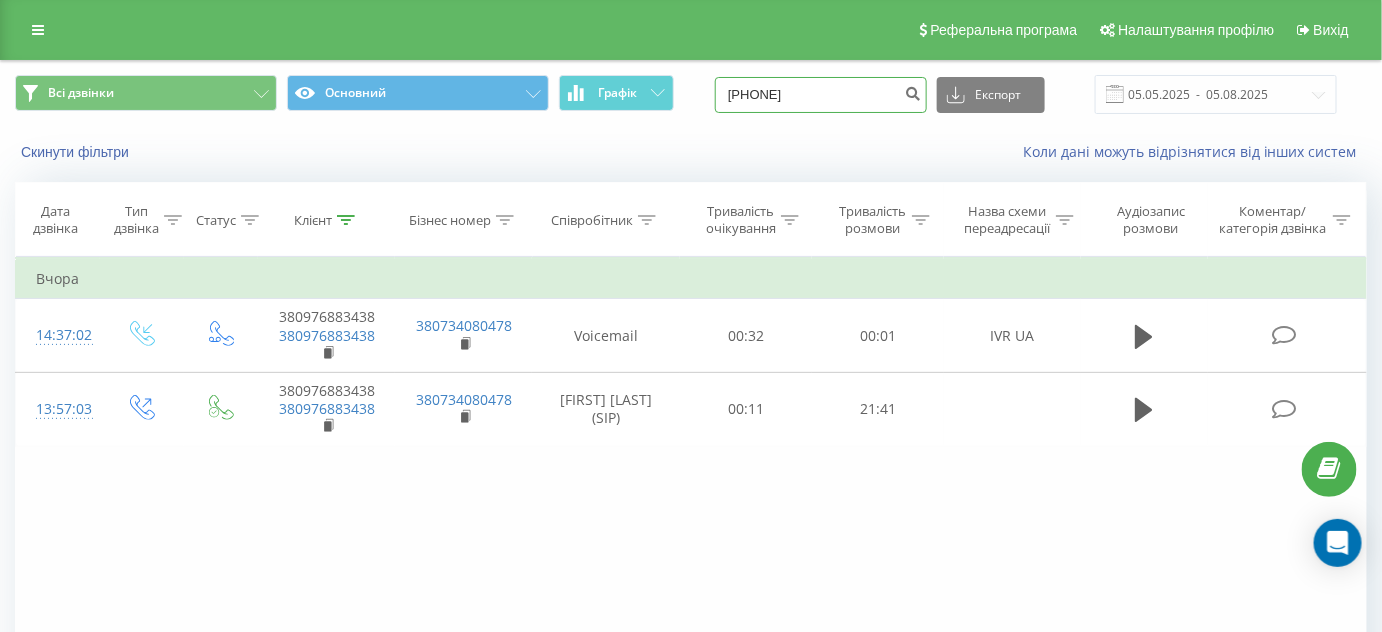 type on "[PHONE]" 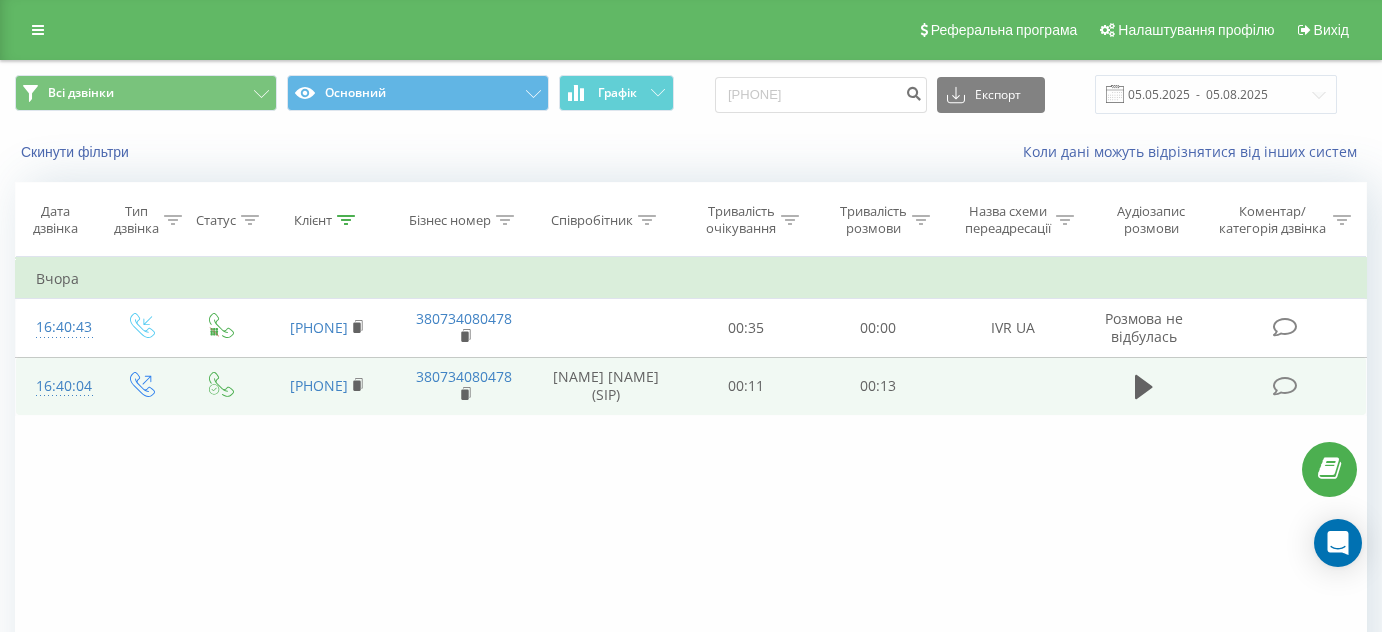 scroll, scrollTop: 0, scrollLeft: 0, axis: both 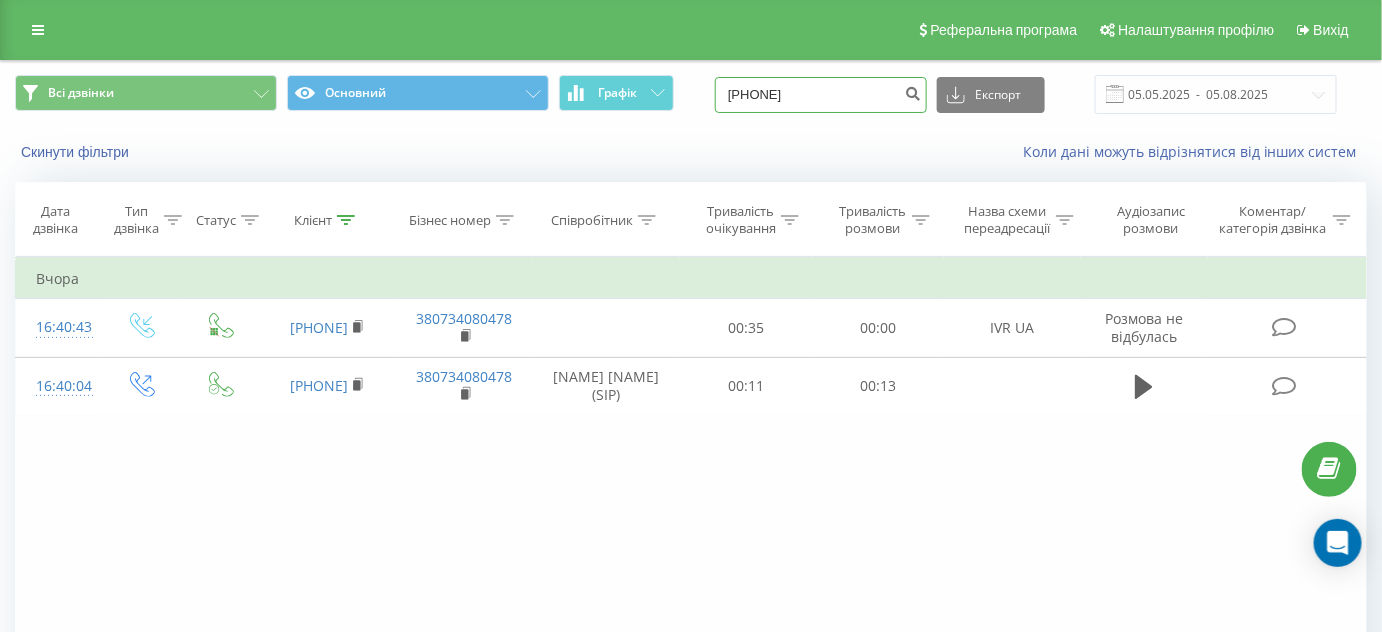 drag, startPoint x: 842, startPoint y: 89, endPoint x: 706, endPoint y: 90, distance: 136.00368 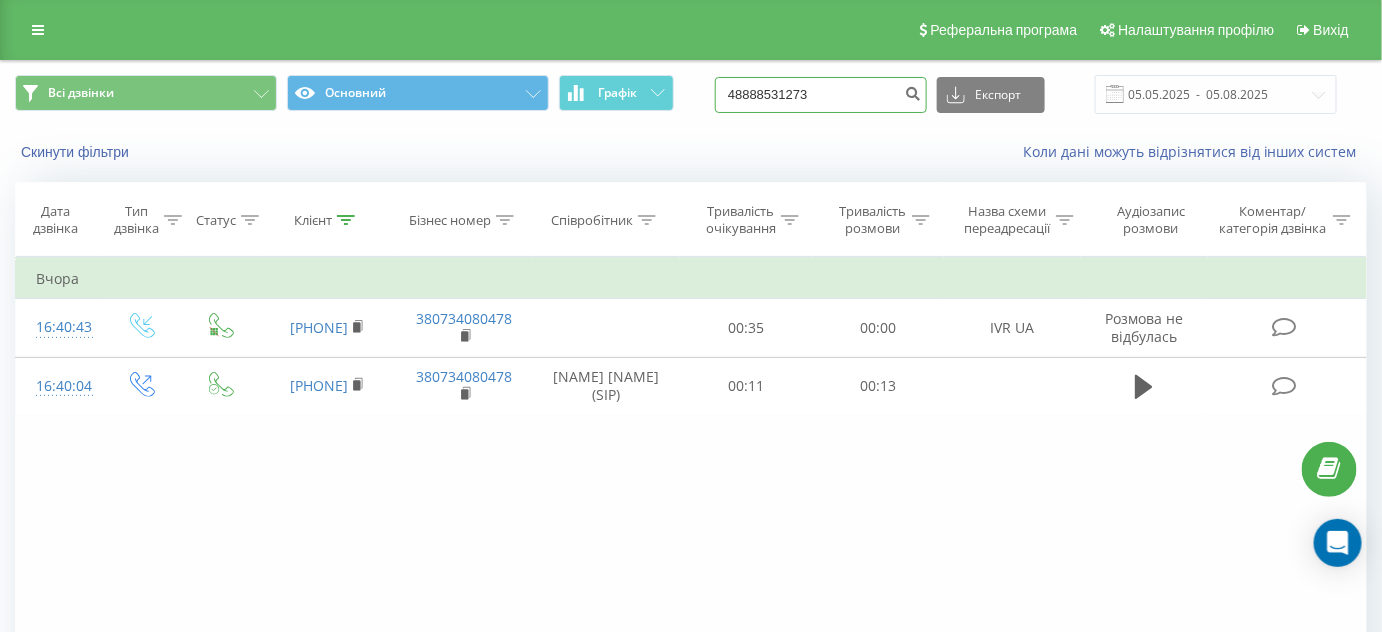 type on "48888531273" 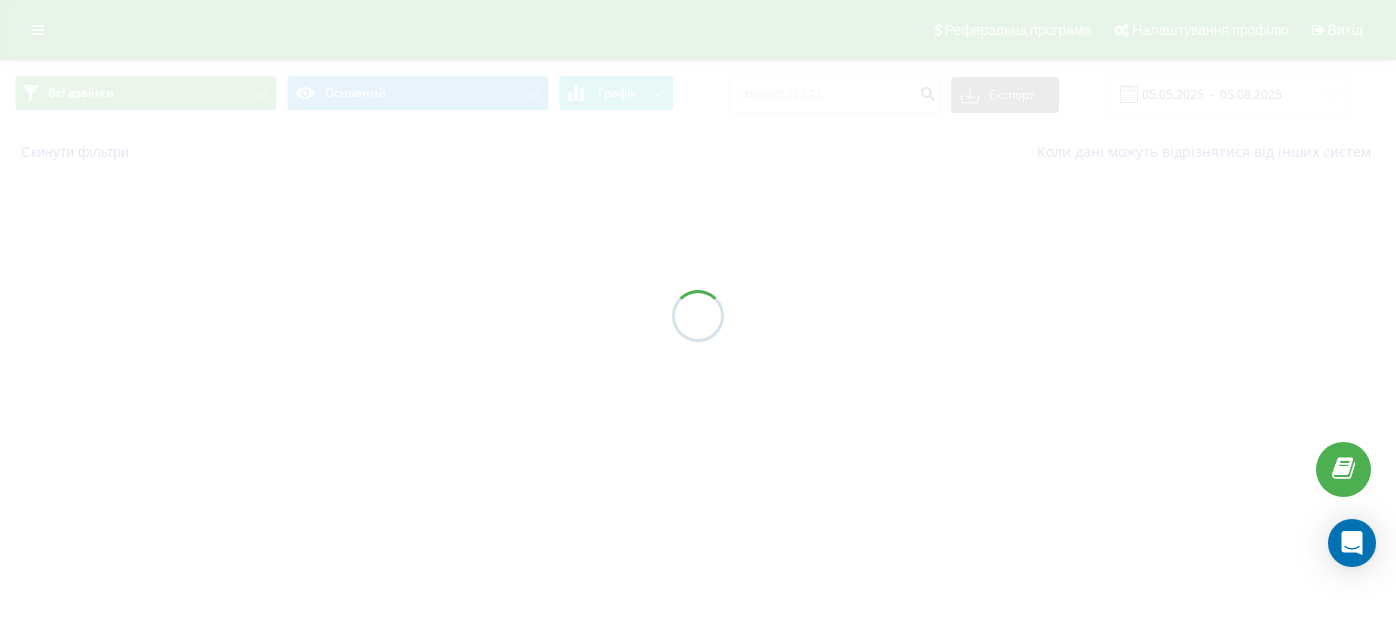 scroll, scrollTop: 0, scrollLeft: 0, axis: both 